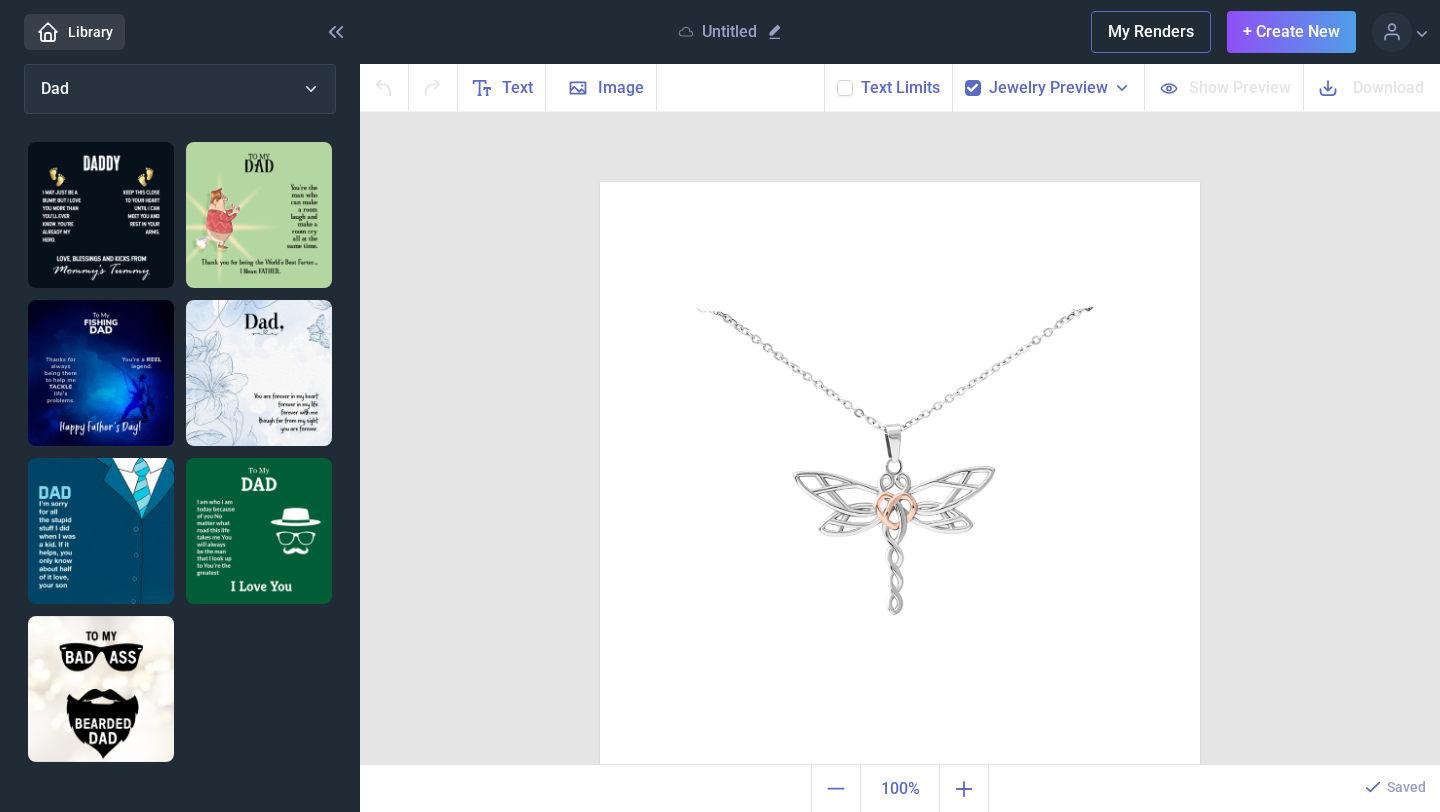 scroll, scrollTop: 0, scrollLeft: 0, axis: both 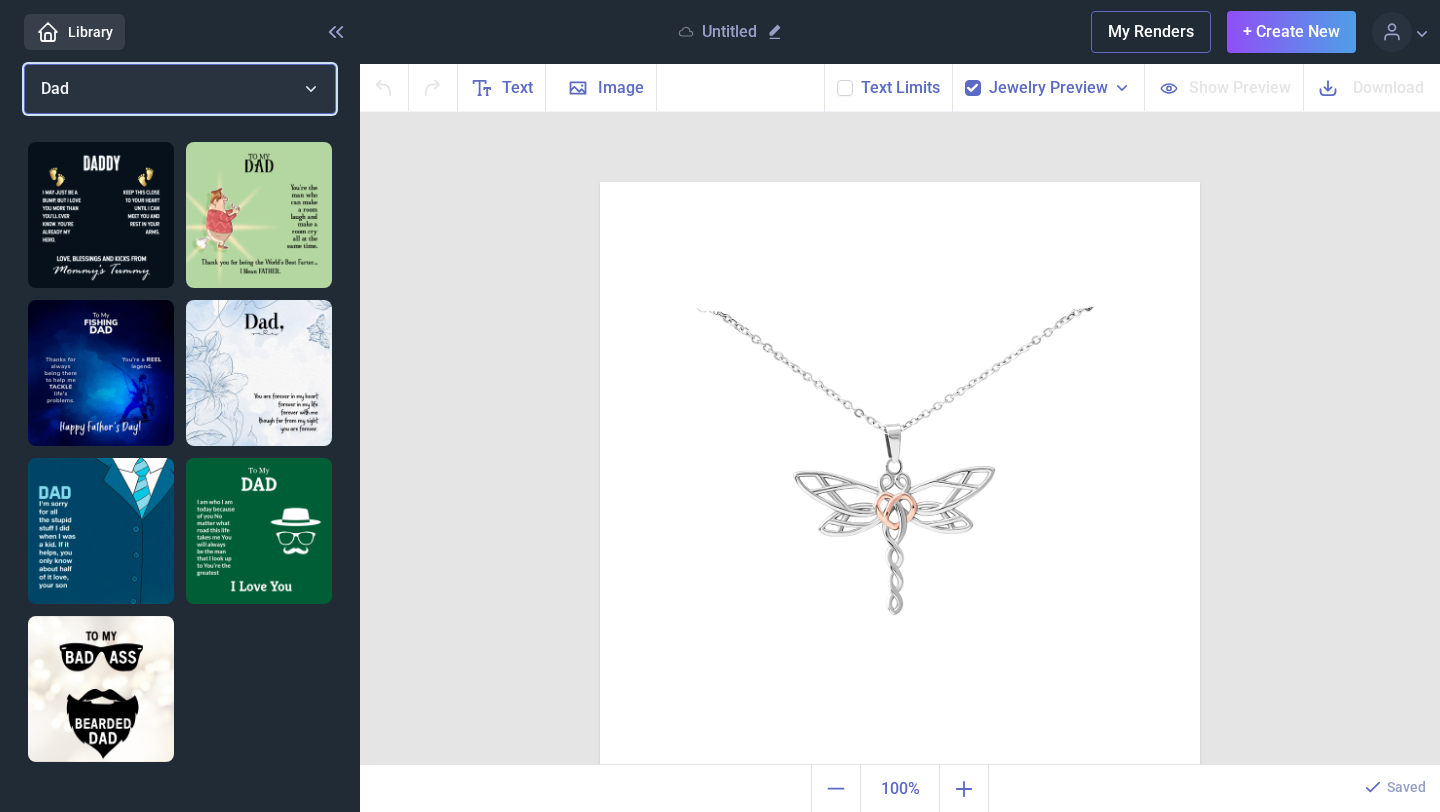 click on "Dad" at bounding box center (180, 89) 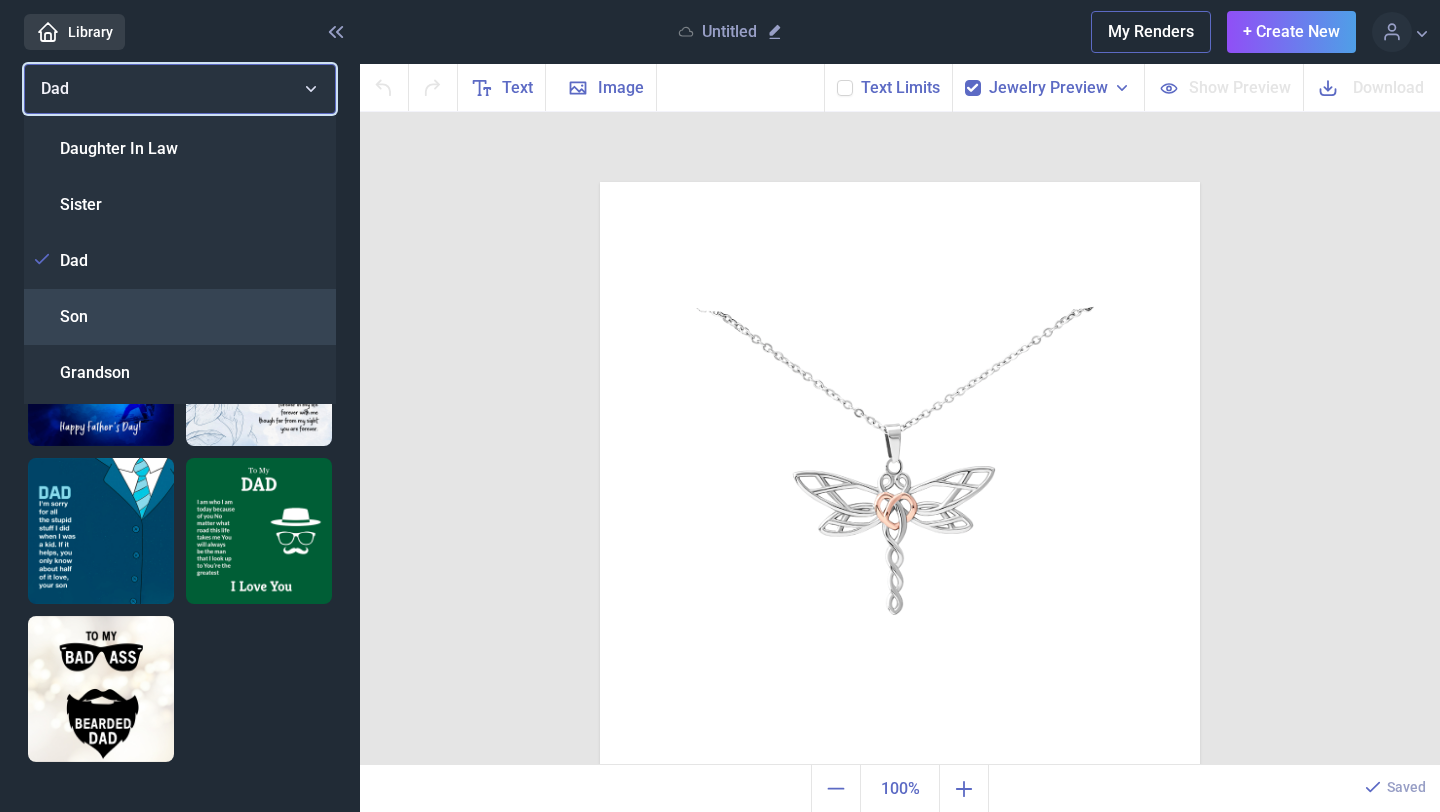 scroll, scrollTop: 507, scrollLeft: 0, axis: vertical 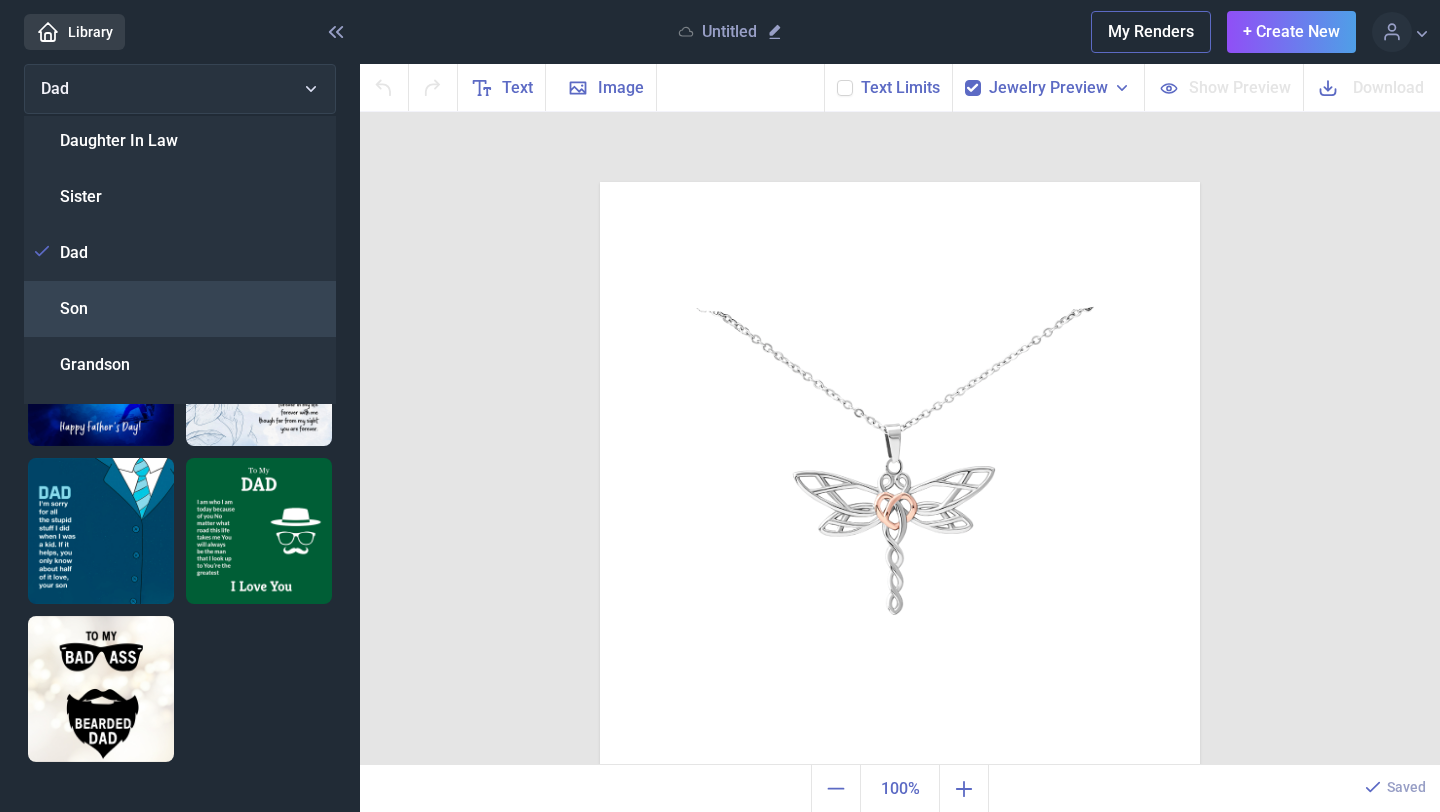 click on "Son" at bounding box center [180, 309] 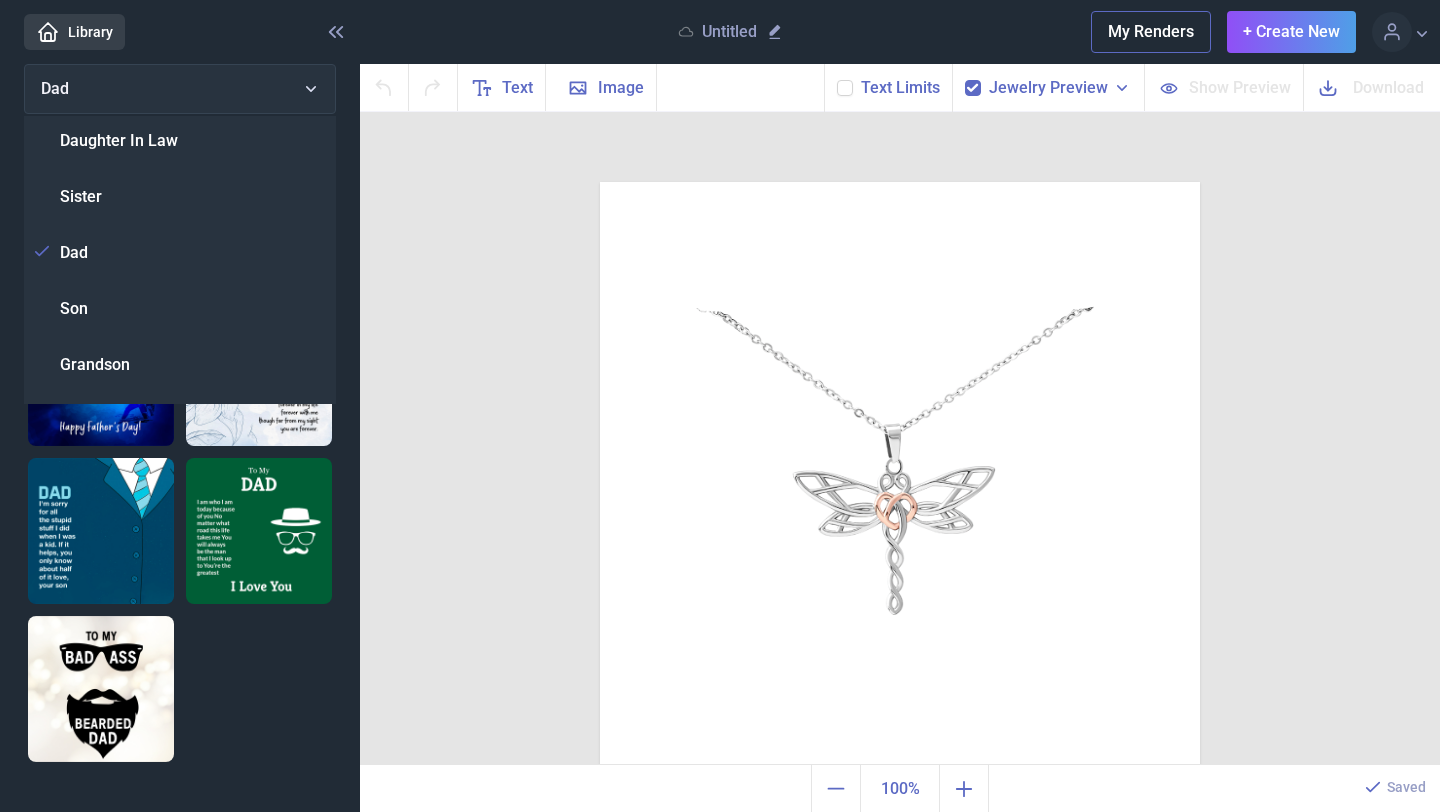scroll, scrollTop: 0, scrollLeft: 0, axis: both 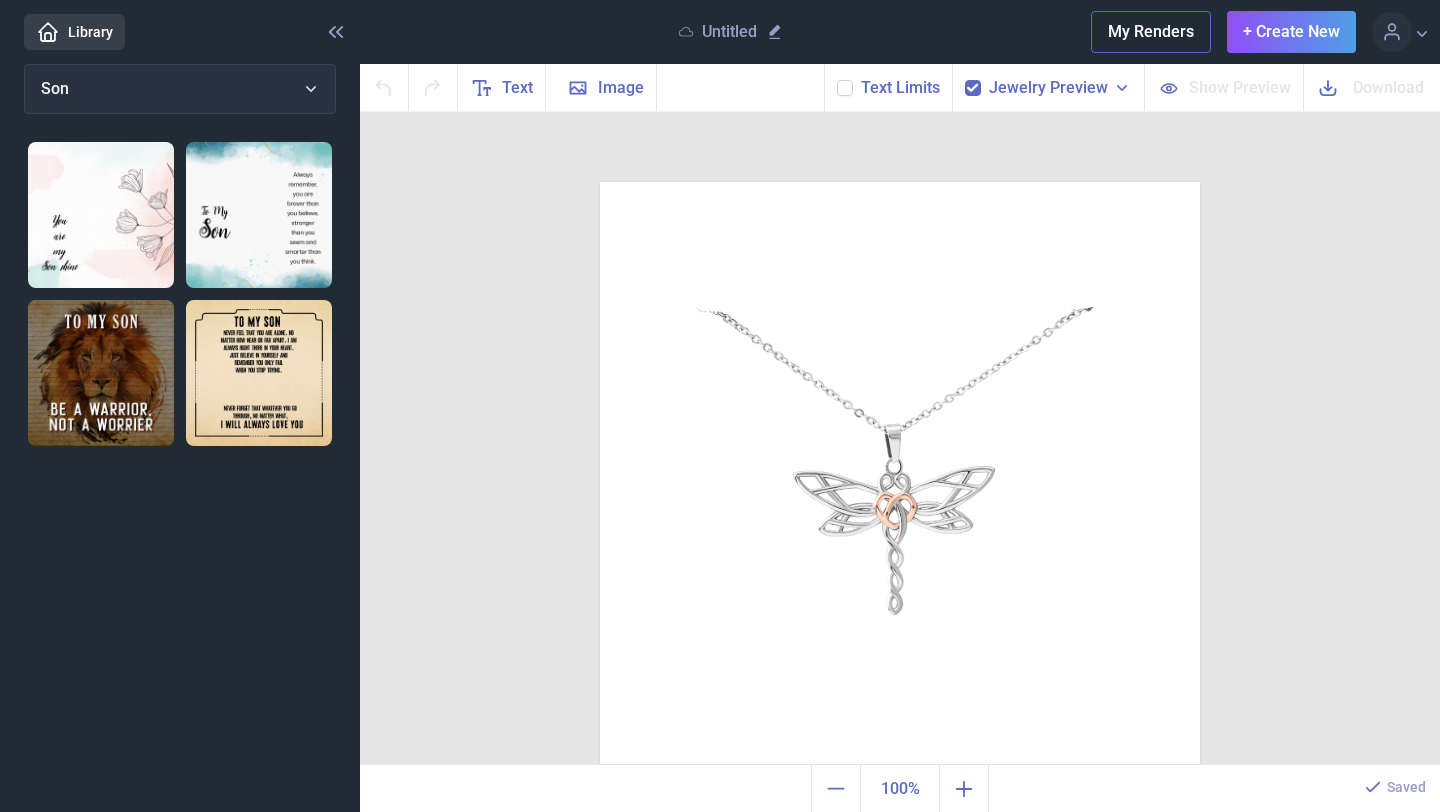 click at bounding box center (259, 373) 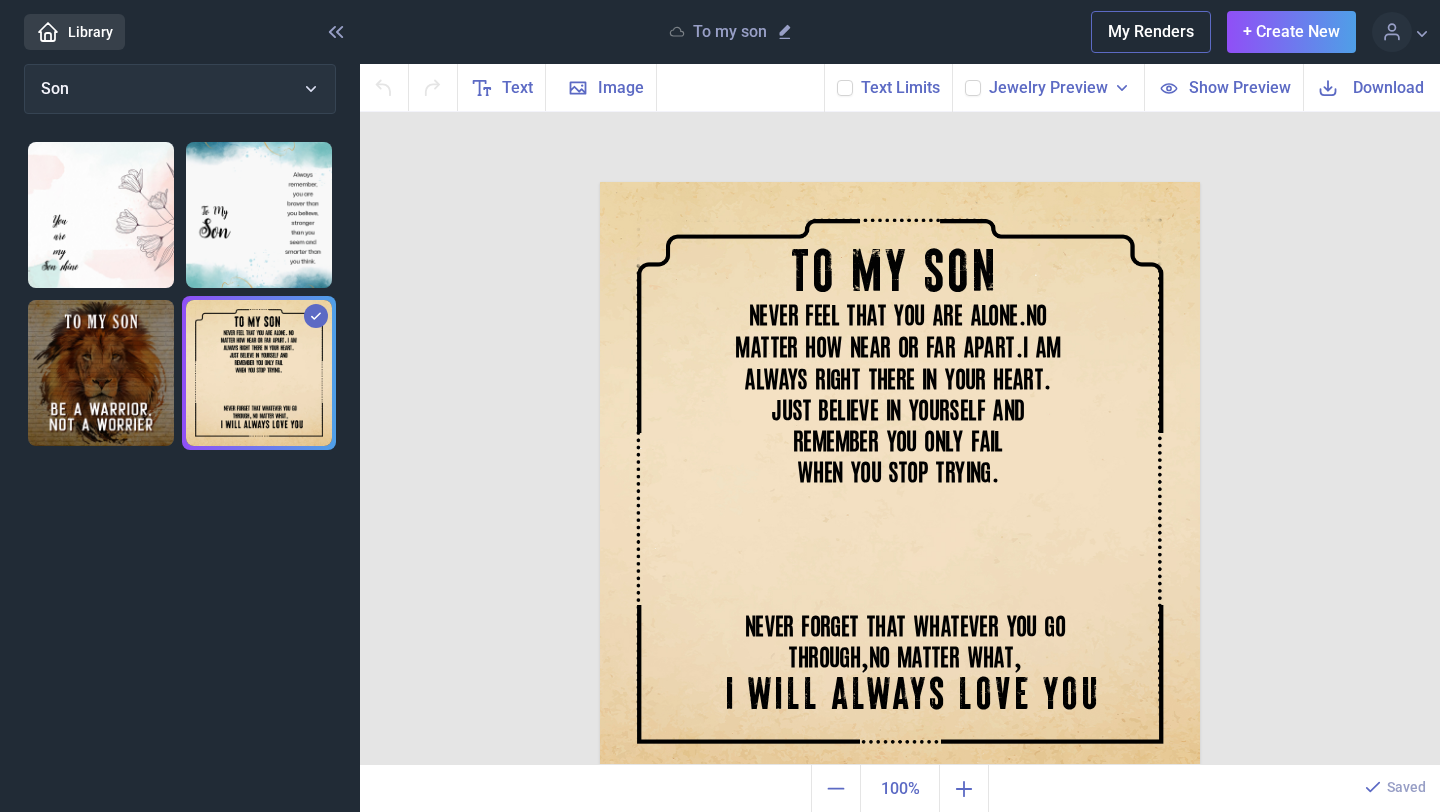 checkbox on "false" 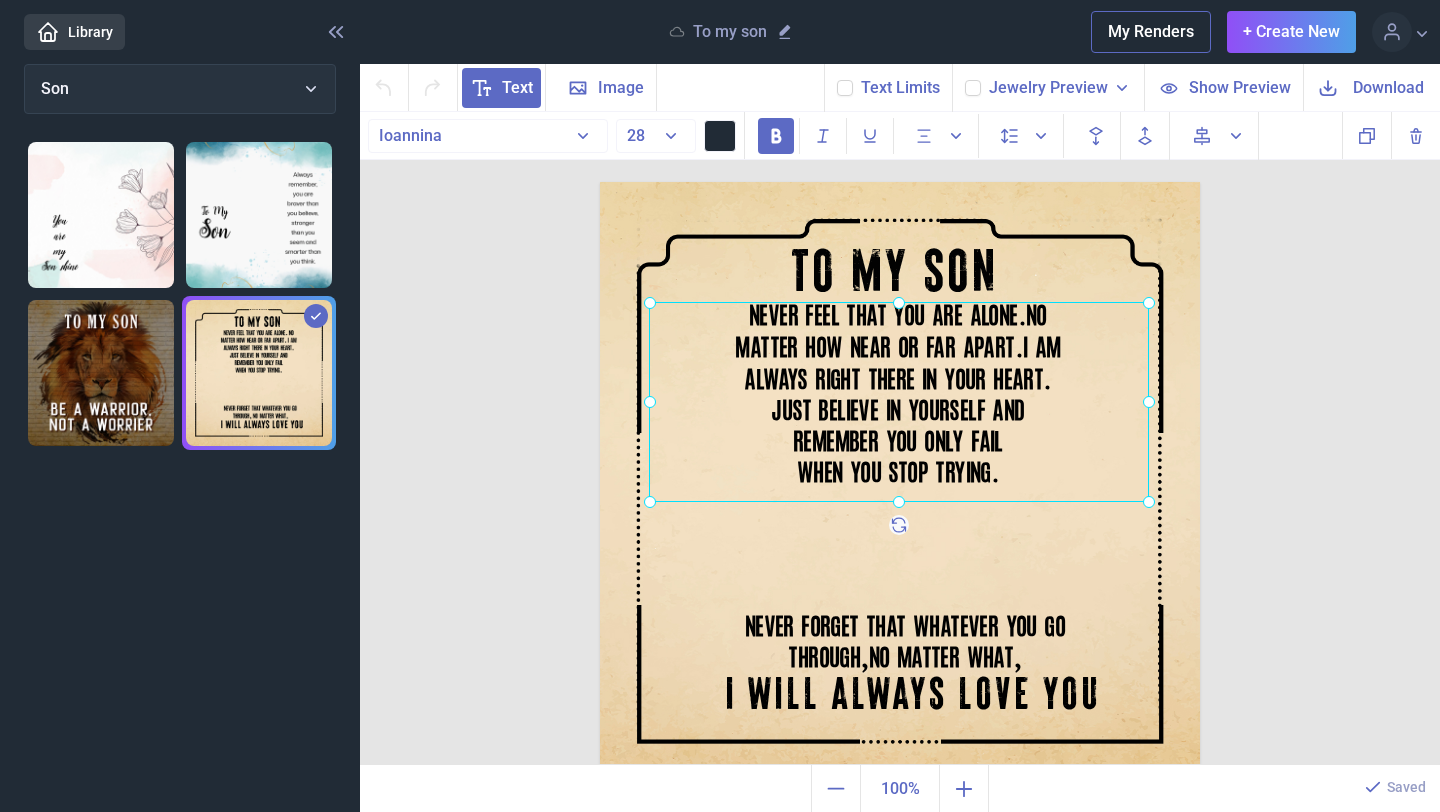 click on "NEVER FEEL THAT YOU ARE ALONE .  NO MATTER HOW NEAR OR FAR APART .  I AM ALWAYS RIGHT THERE IN YOUR HEART . JUST BELIEVE IN YOURSELF AND REMEMBER YOU ONLY FAIL WHEN YOU STOP TRYING ." at bounding box center [600, 182] 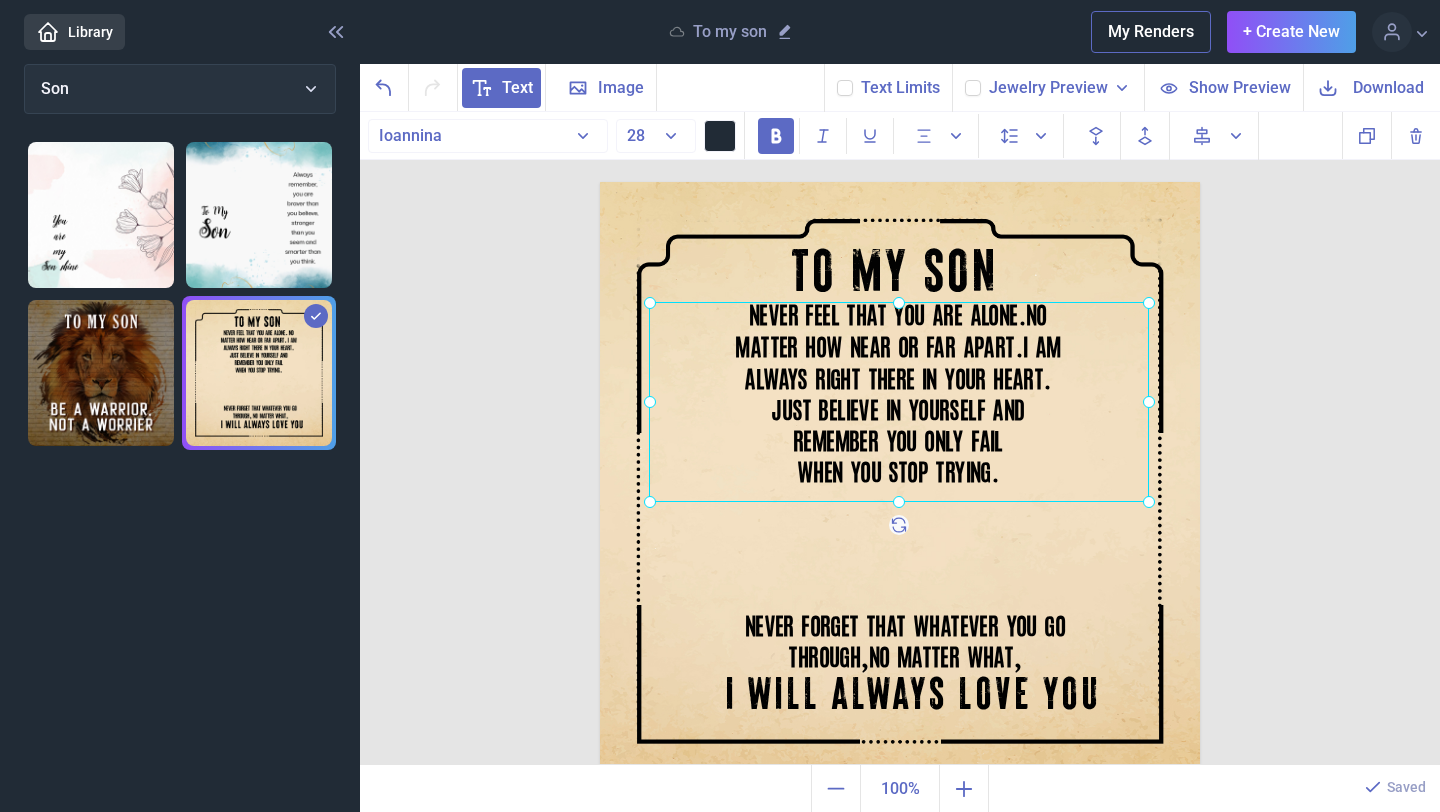 click at bounding box center [899, 402] 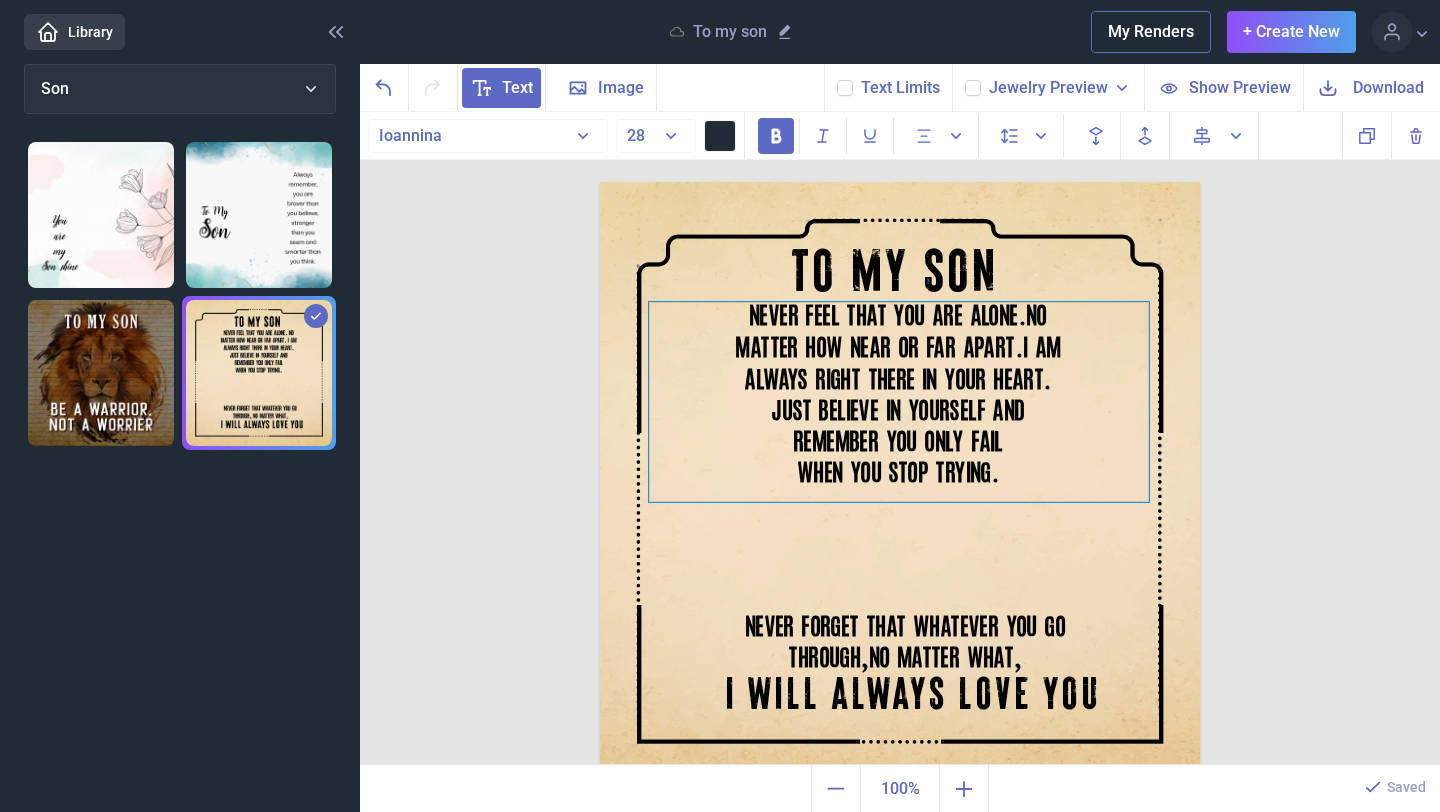 click on "." at bounding box center (996, 475) 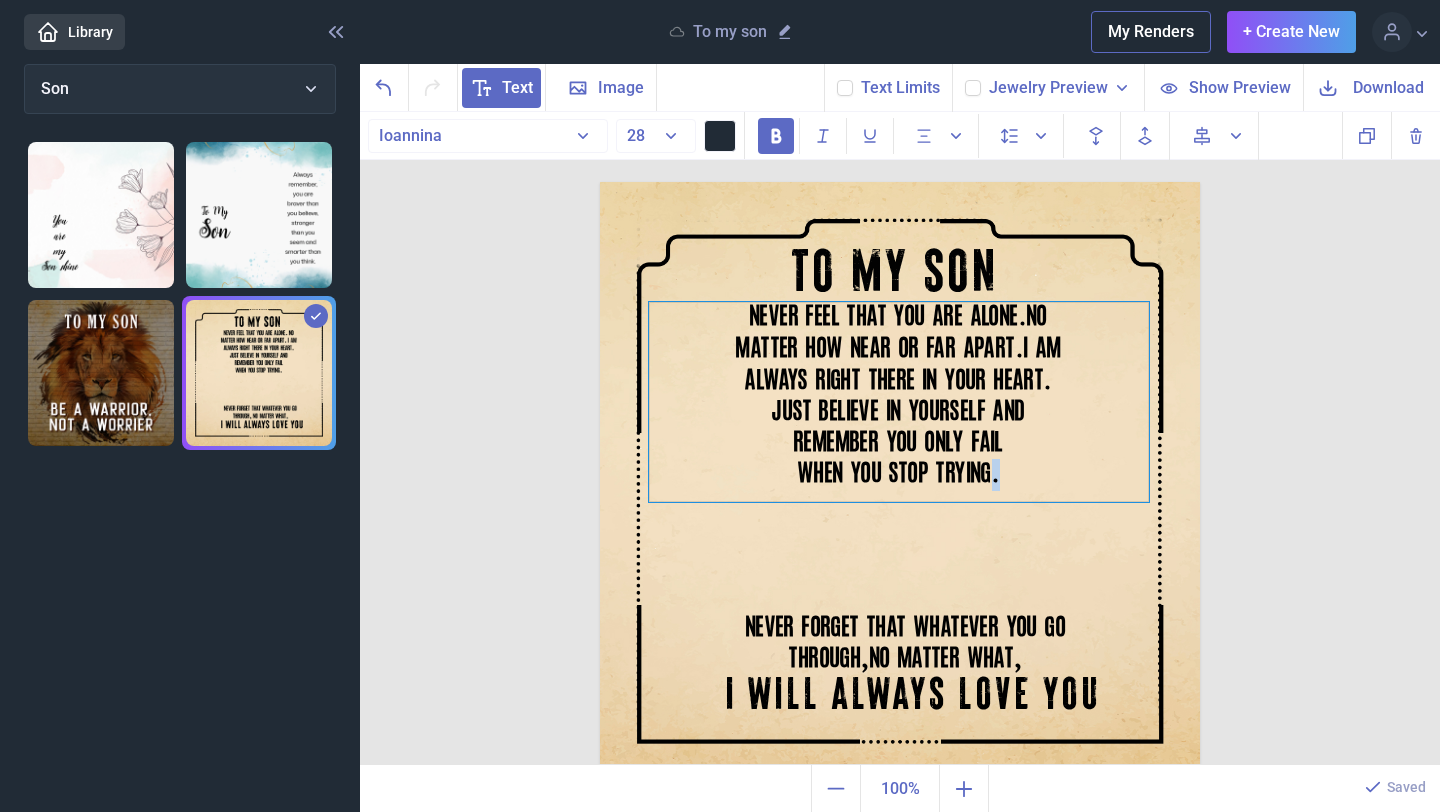 click on "." at bounding box center [996, 475] 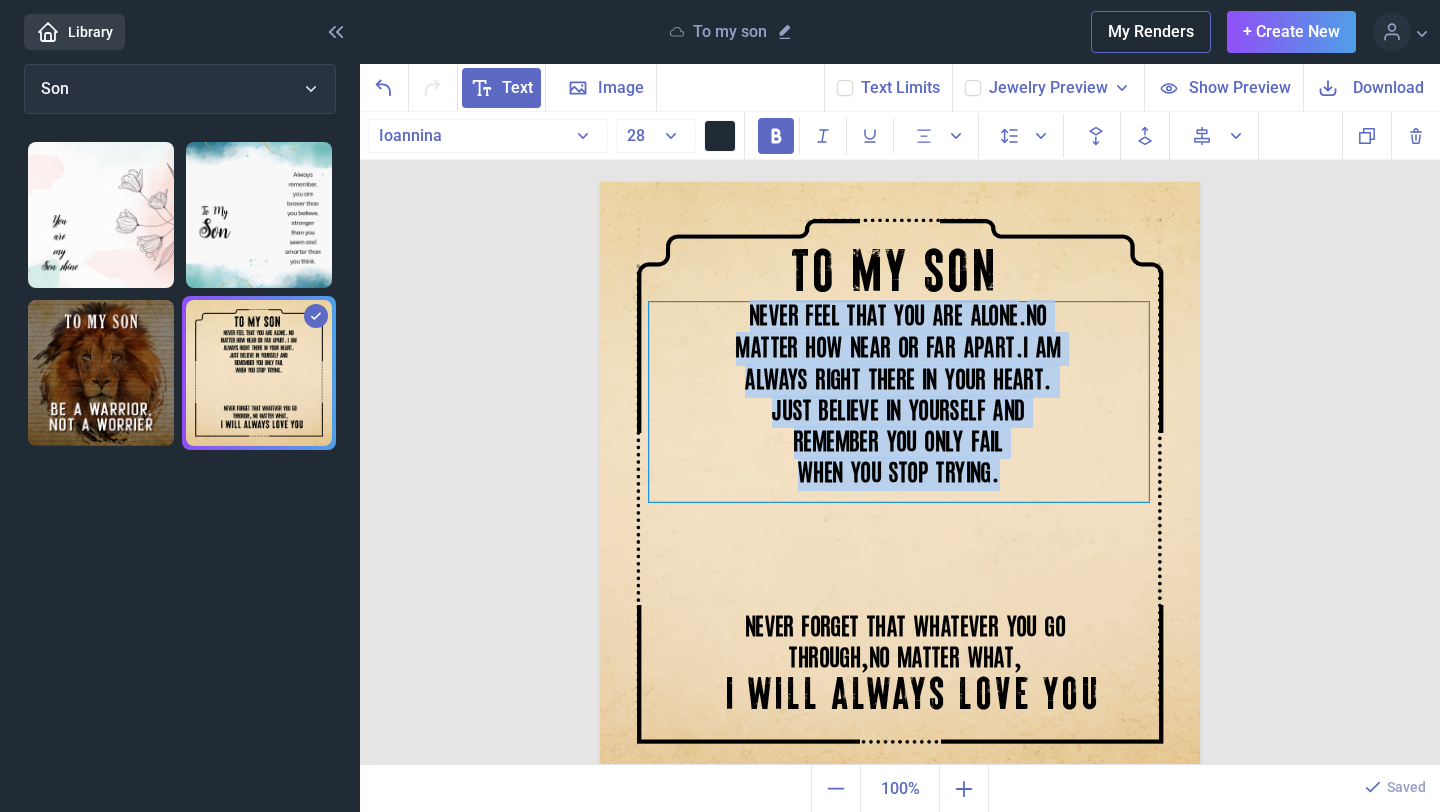 type 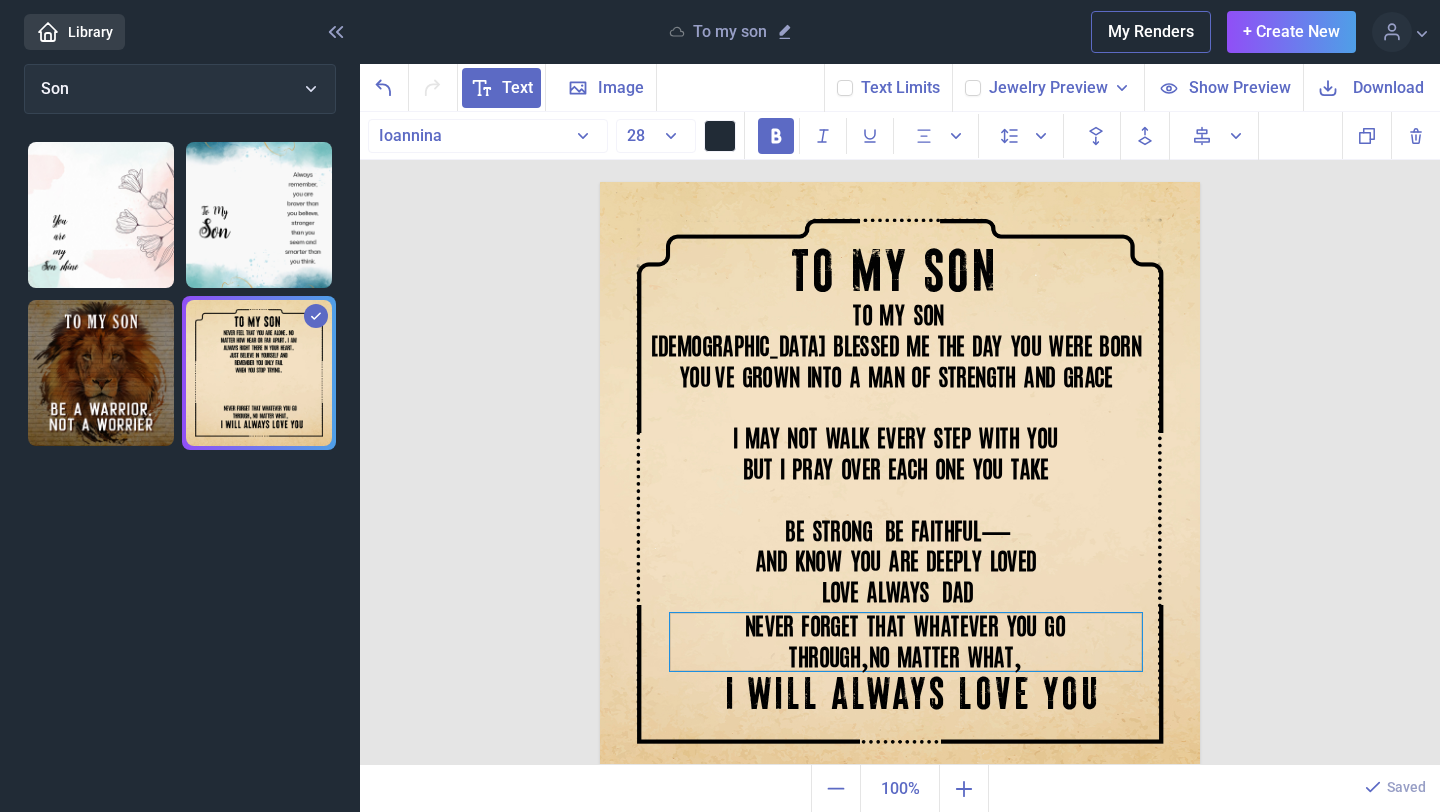 click on "NEVER FORGET THAT WHATEVER YOU GO THROUGH ,  NO MATTER WHAT ," at bounding box center (900, 182) 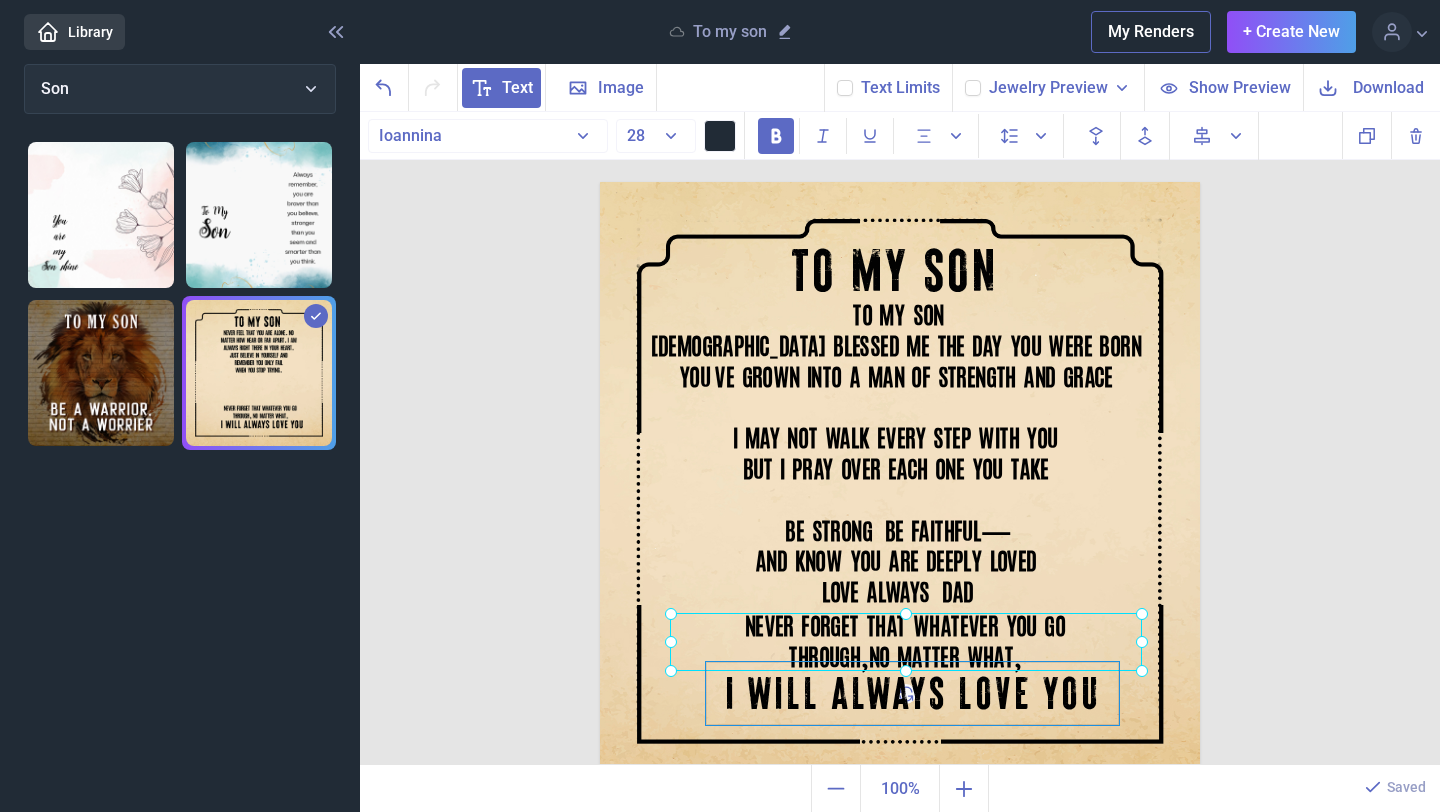 scroll, scrollTop: 0, scrollLeft: 0, axis: both 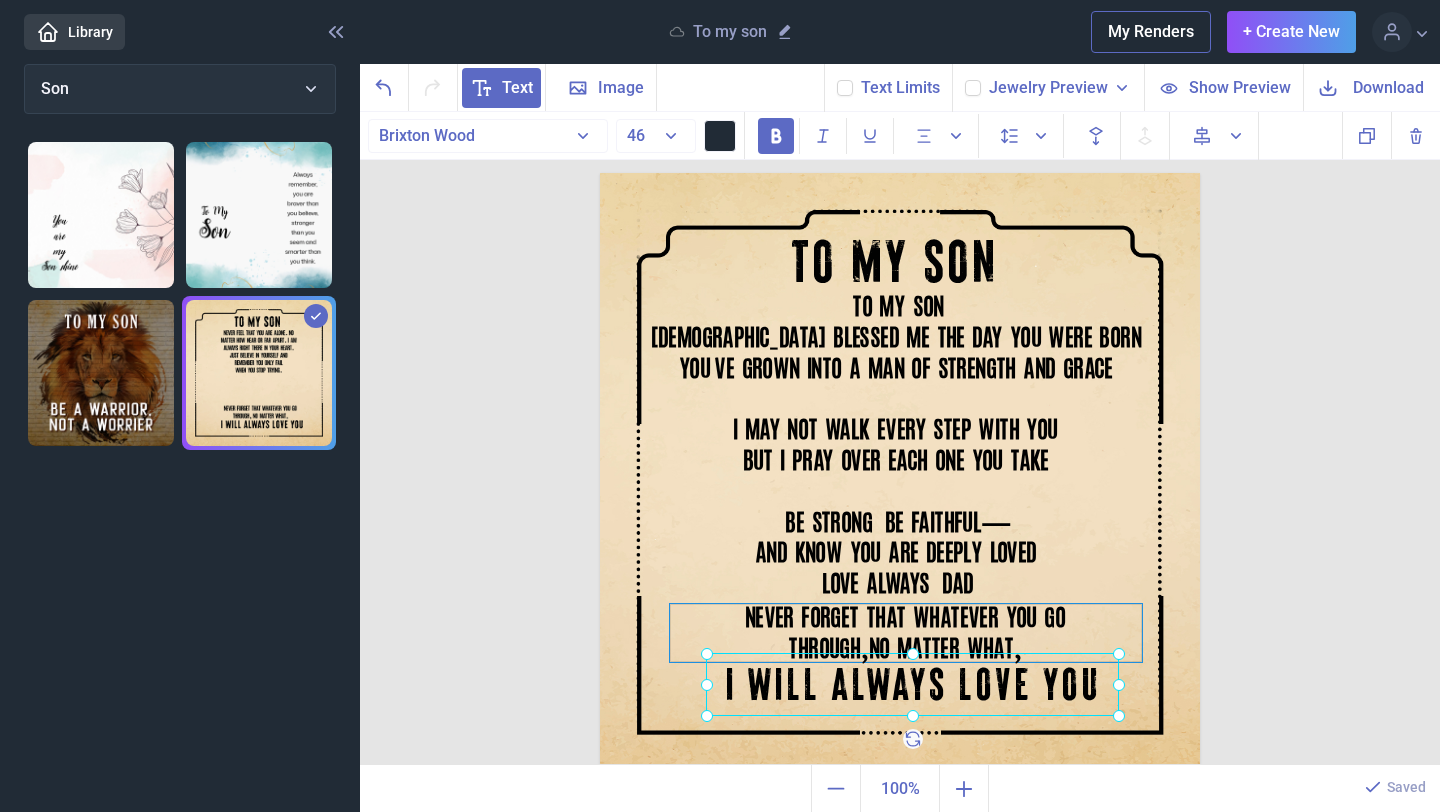 click on "NEVER FORGET THAT WHATEVER YOU GO THROUGH ,  NO MATTER WHAT ," at bounding box center [900, 173] 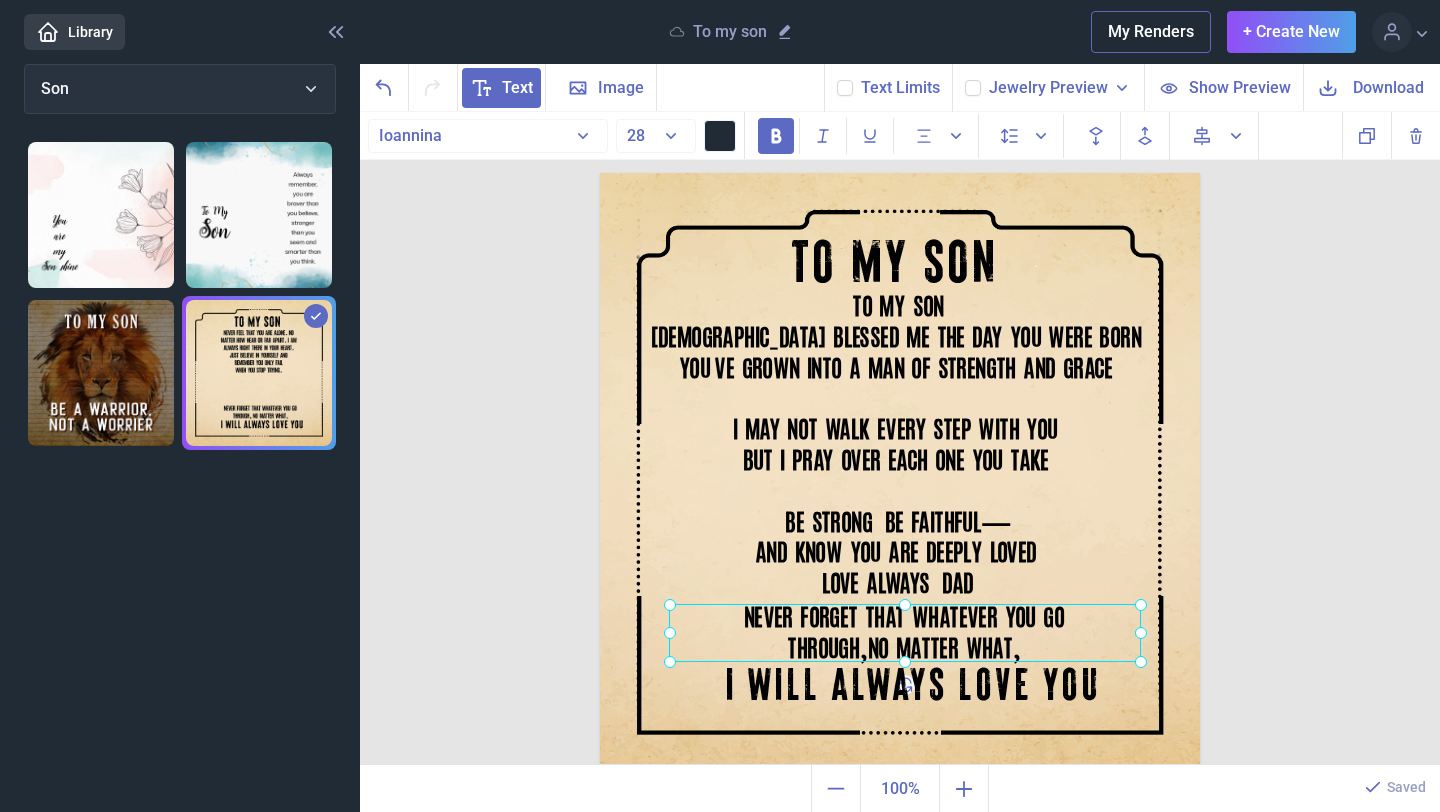 click at bounding box center [905, 633] 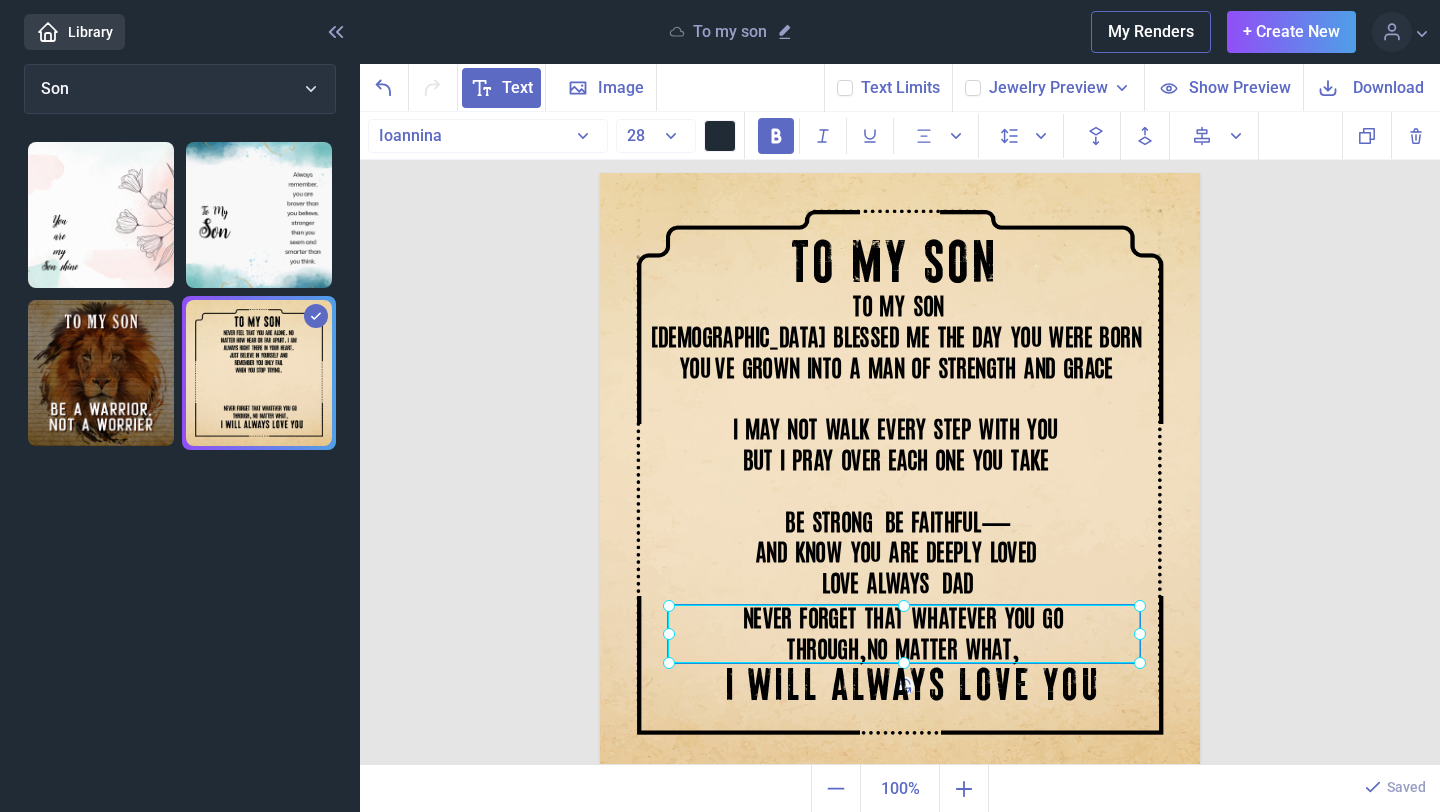 click at bounding box center [904, 634] 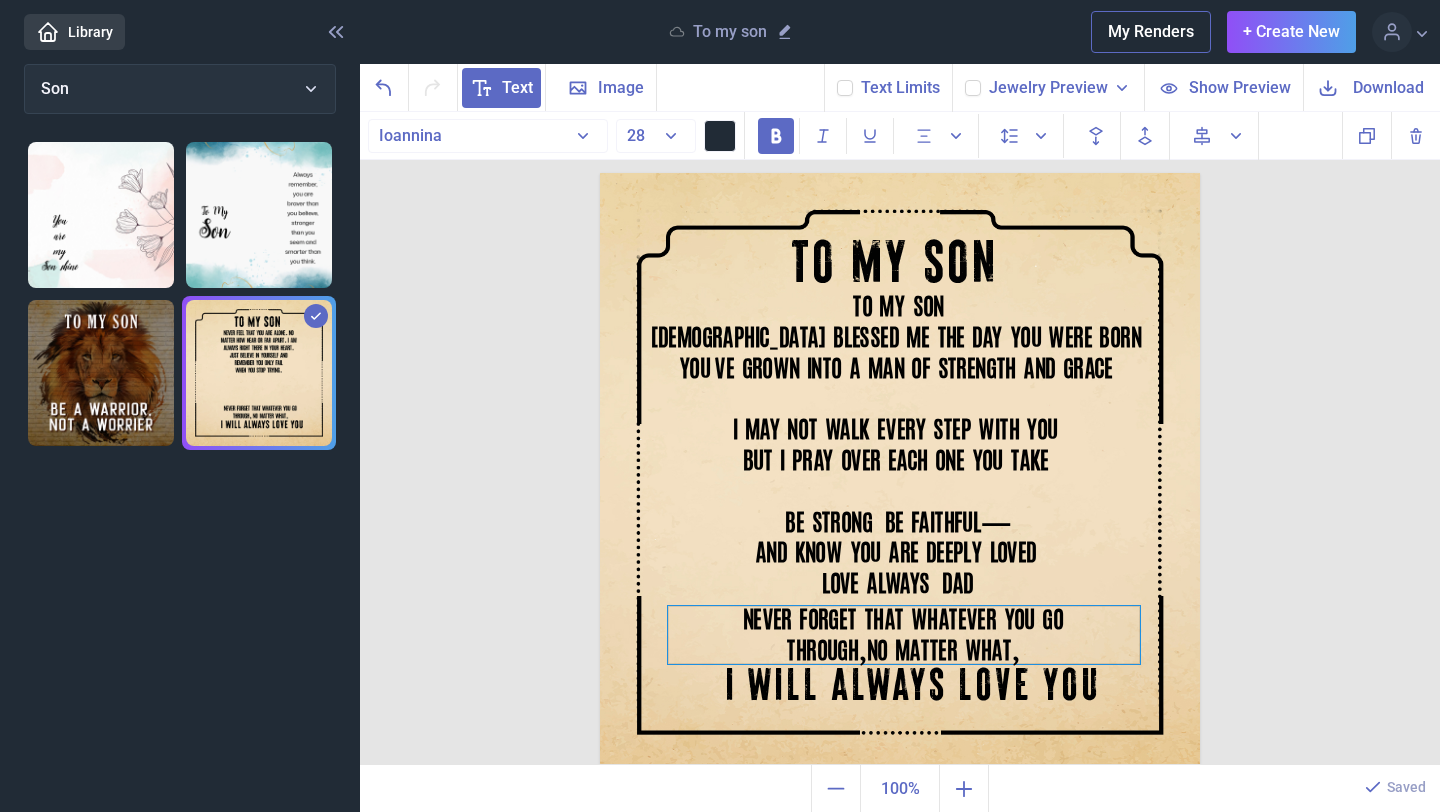 click on "NEVER FORGET THAT WHATEVER YOU GO THROUGH ,  NO MATTER WHAT ," at bounding box center [904, 635] 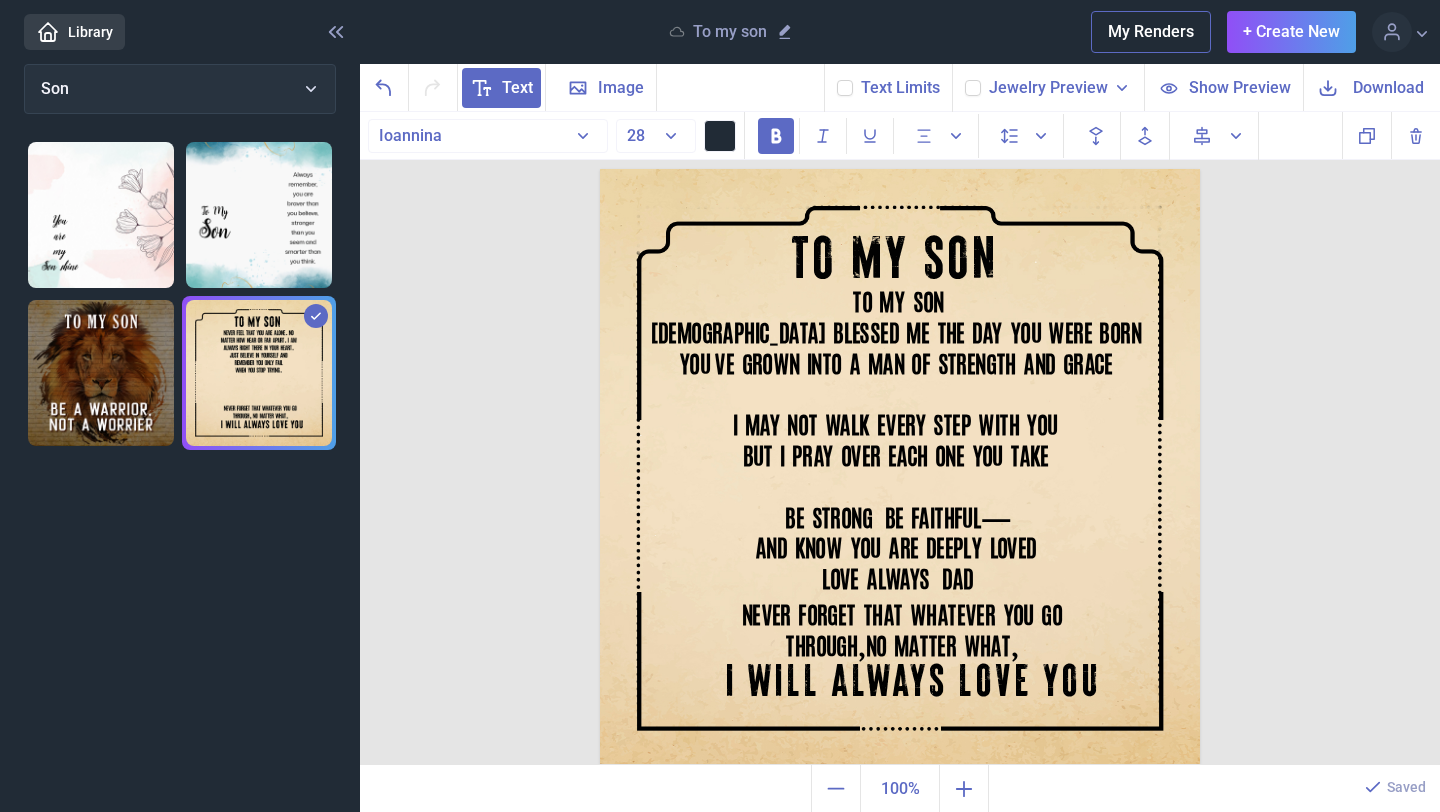 scroll, scrollTop: 16, scrollLeft: 0, axis: vertical 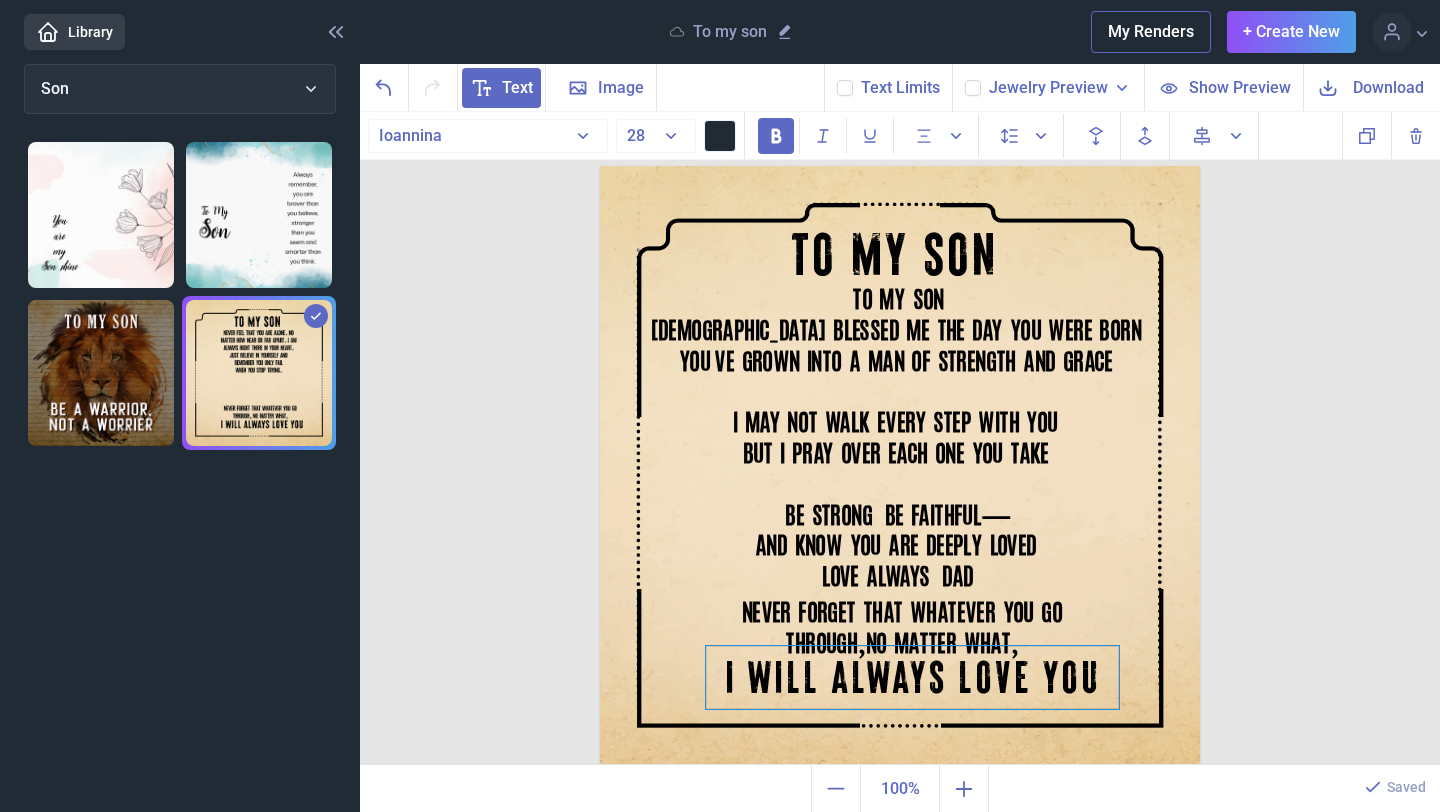 click on "I WILL ALWAYS LOVE YOU" at bounding box center (900, 166) 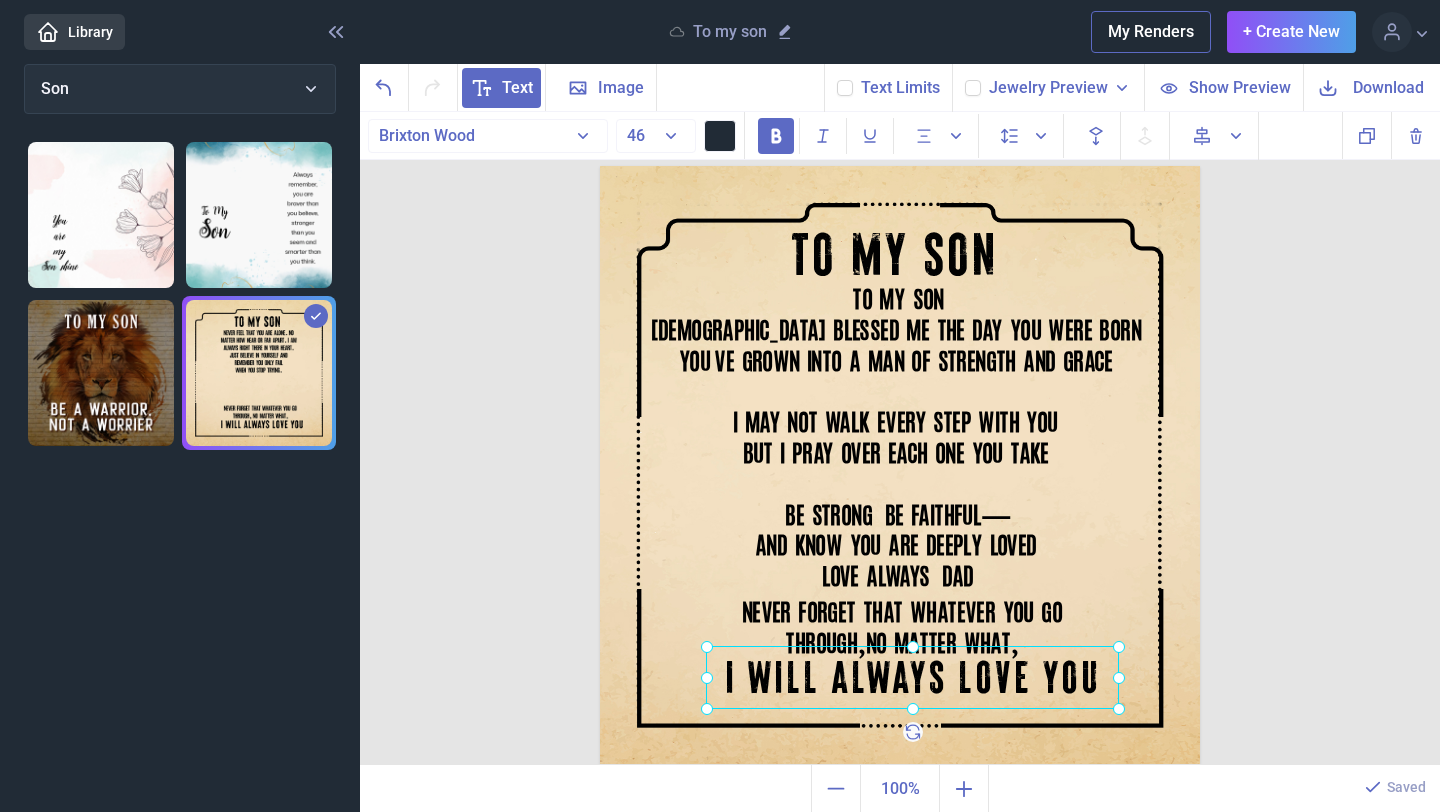 click 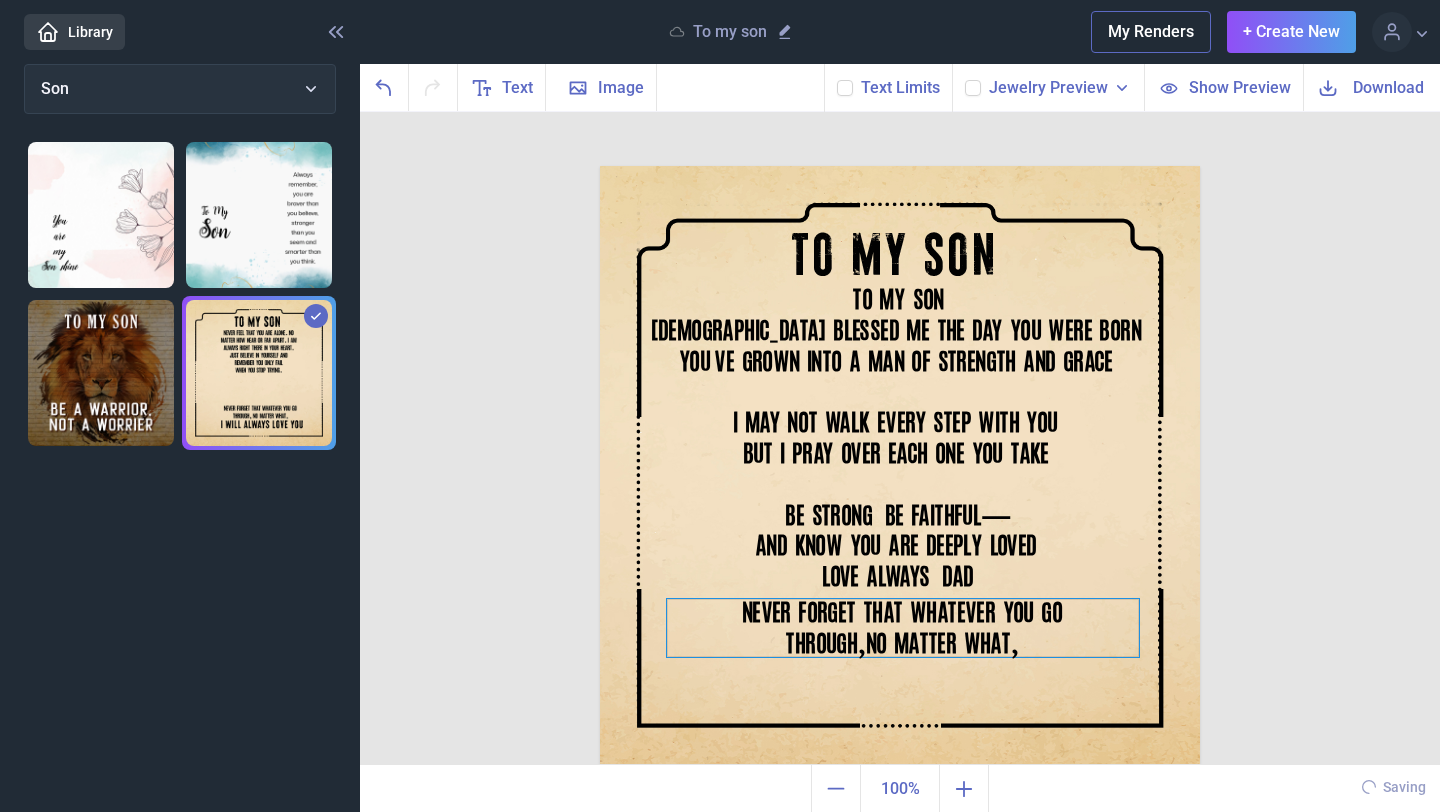 click on "NEVER FORGET THAT WHATEVER YOU GO THROUGH ,  NO MATTER WHAT ," at bounding box center [903, 628] 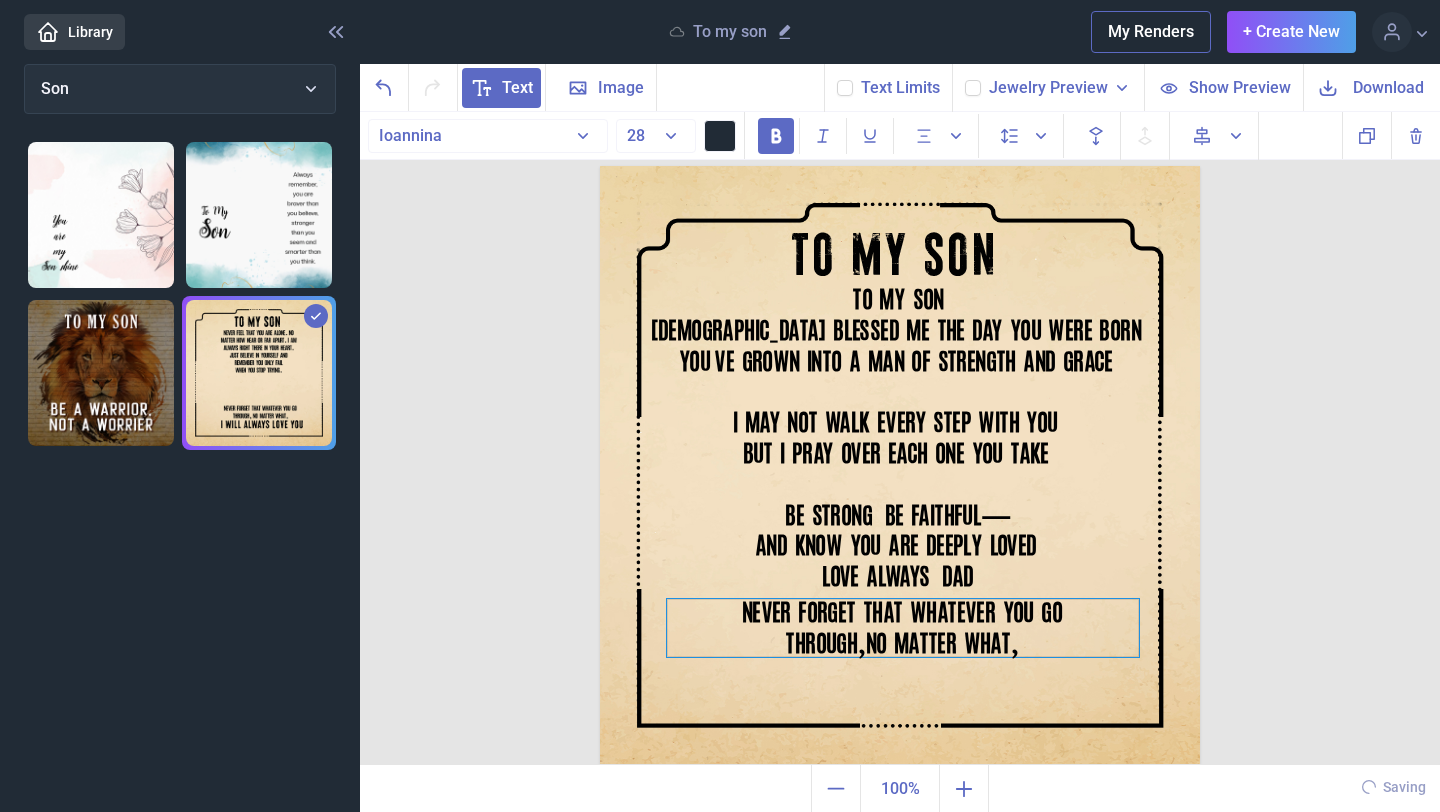 drag, startPoint x: 1050, startPoint y: 622, endPoint x: 1060, endPoint y: 614, distance: 12.806249 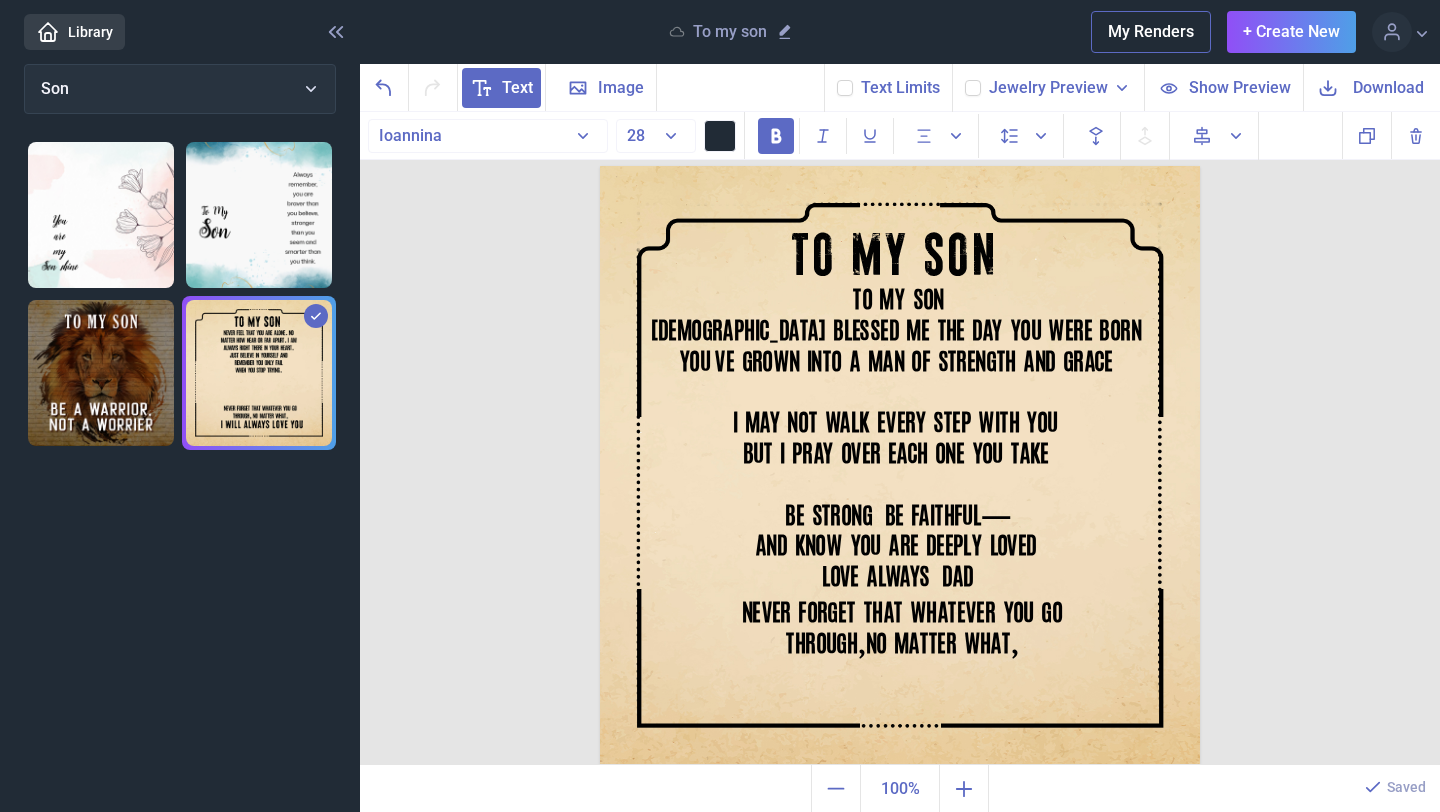 click at bounding box center [900, 466] 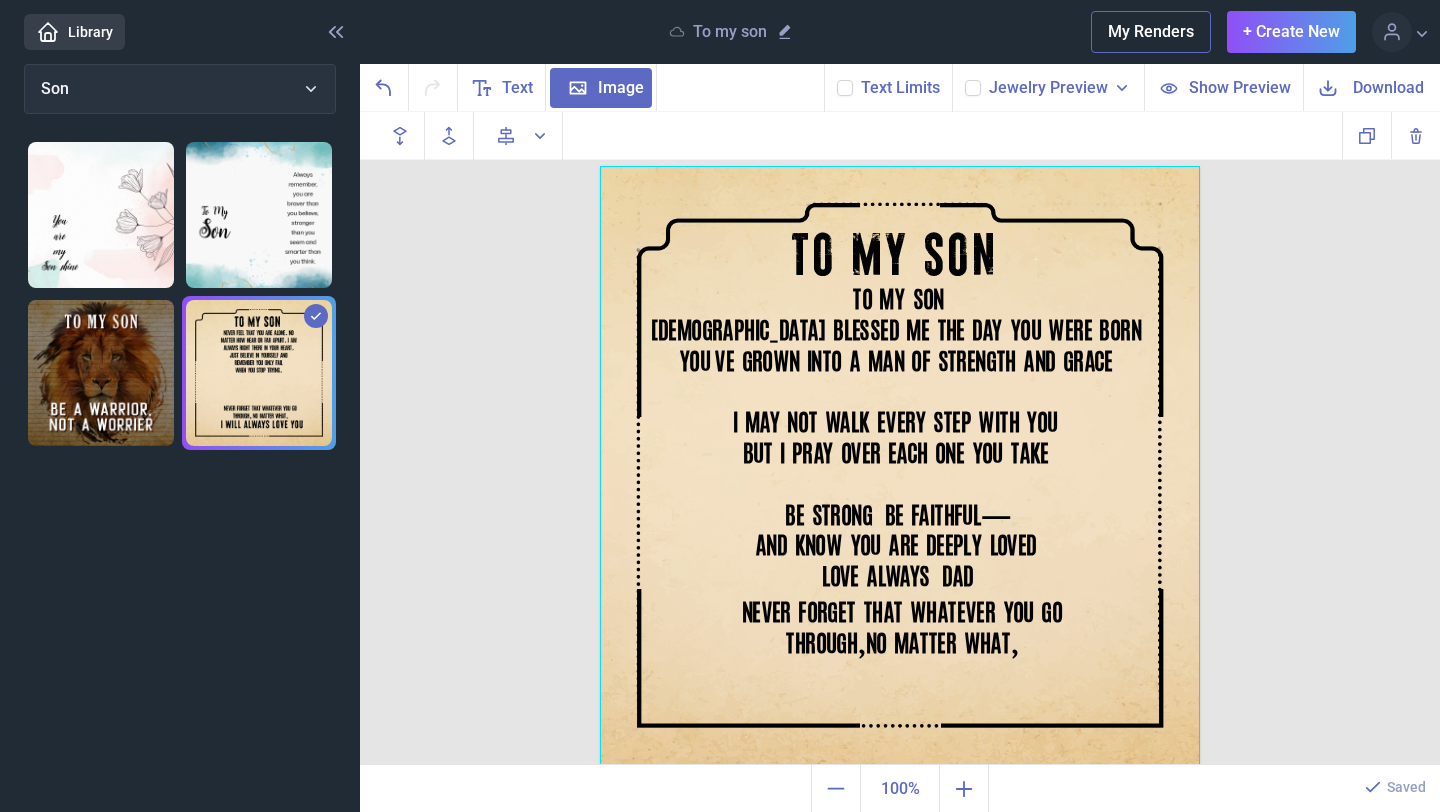 click at bounding box center (900, 466) 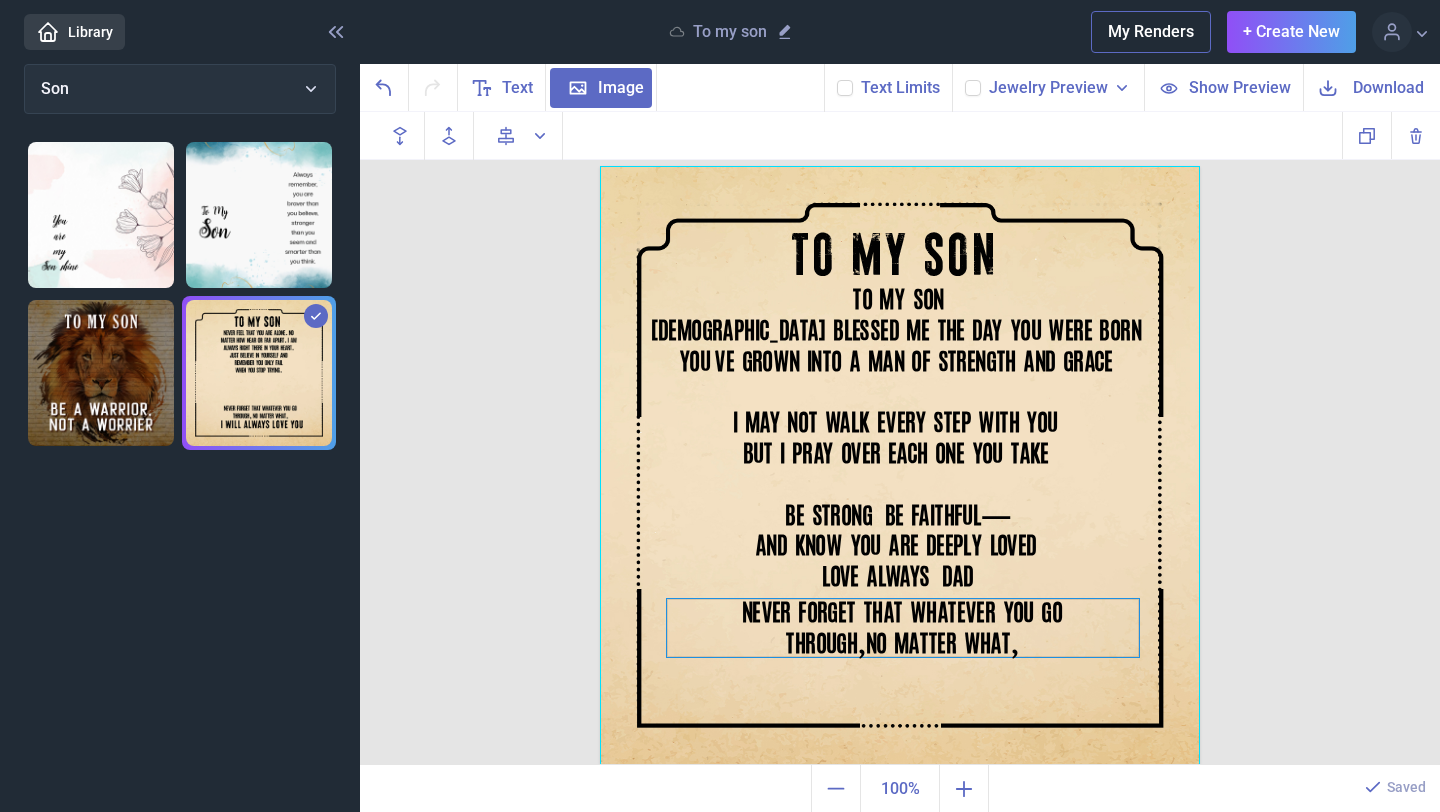 click on "NEVER FORGET THAT WHATEVER YOU GO THROUGH ,  NO MATTER WHAT ," at bounding box center [903, 628] 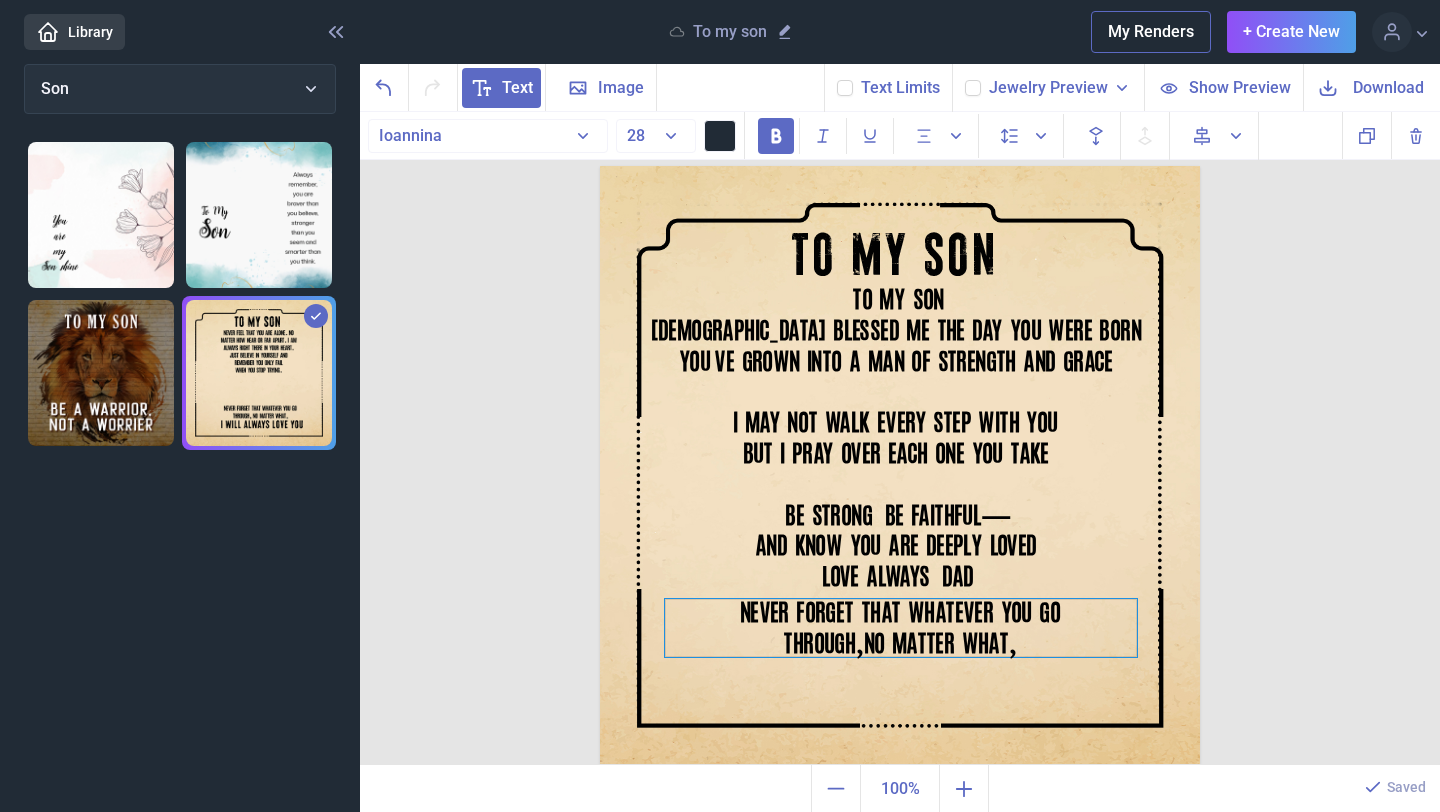 click on "NEVER FORGET THAT WHATEVER YOU GO THROUGH ,  NO MATTER WHAT ," at bounding box center (901, 628) 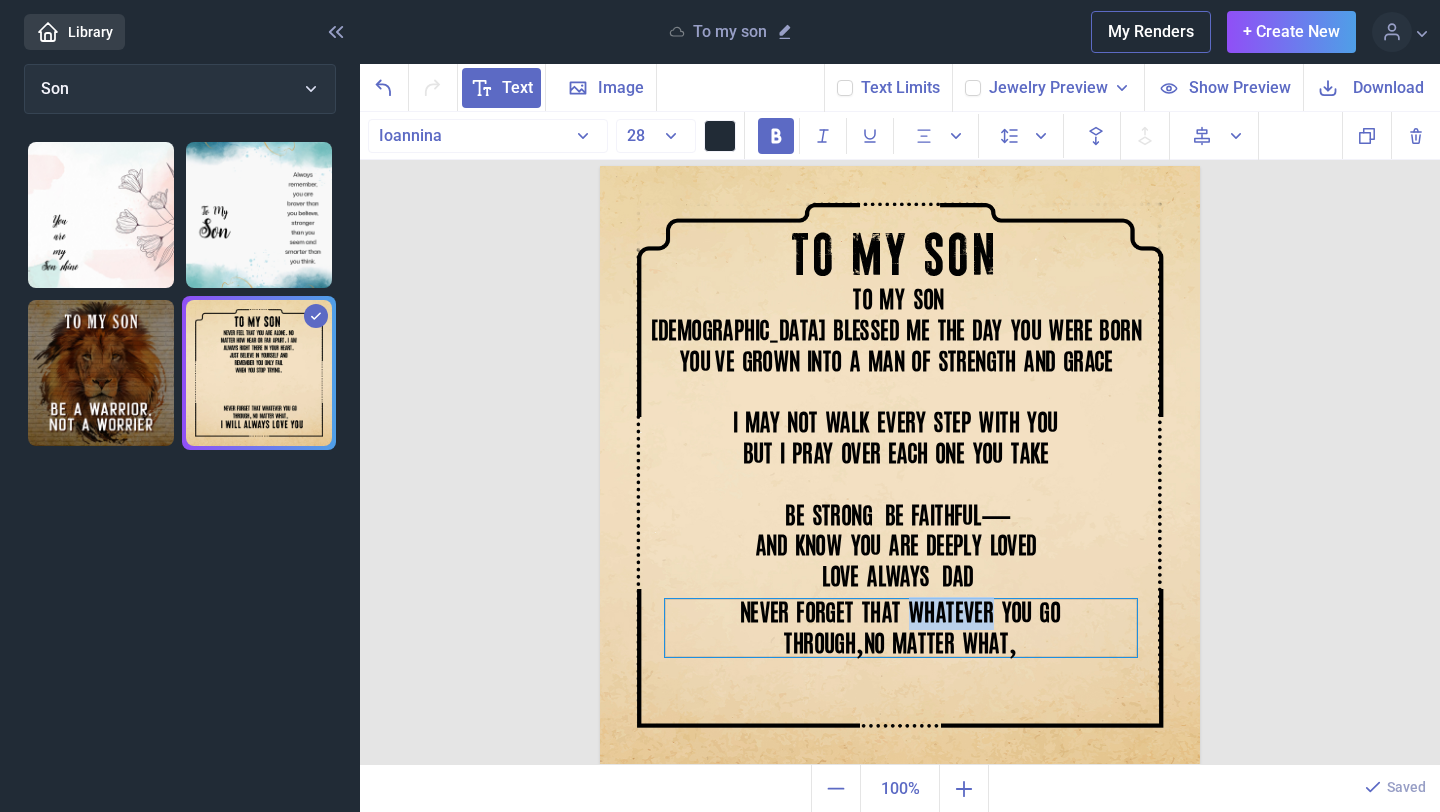 click on "NEVER FORGET THAT WHATEVER YOU GO THROUGH ,  NO MATTER WHAT ," at bounding box center (901, 628) 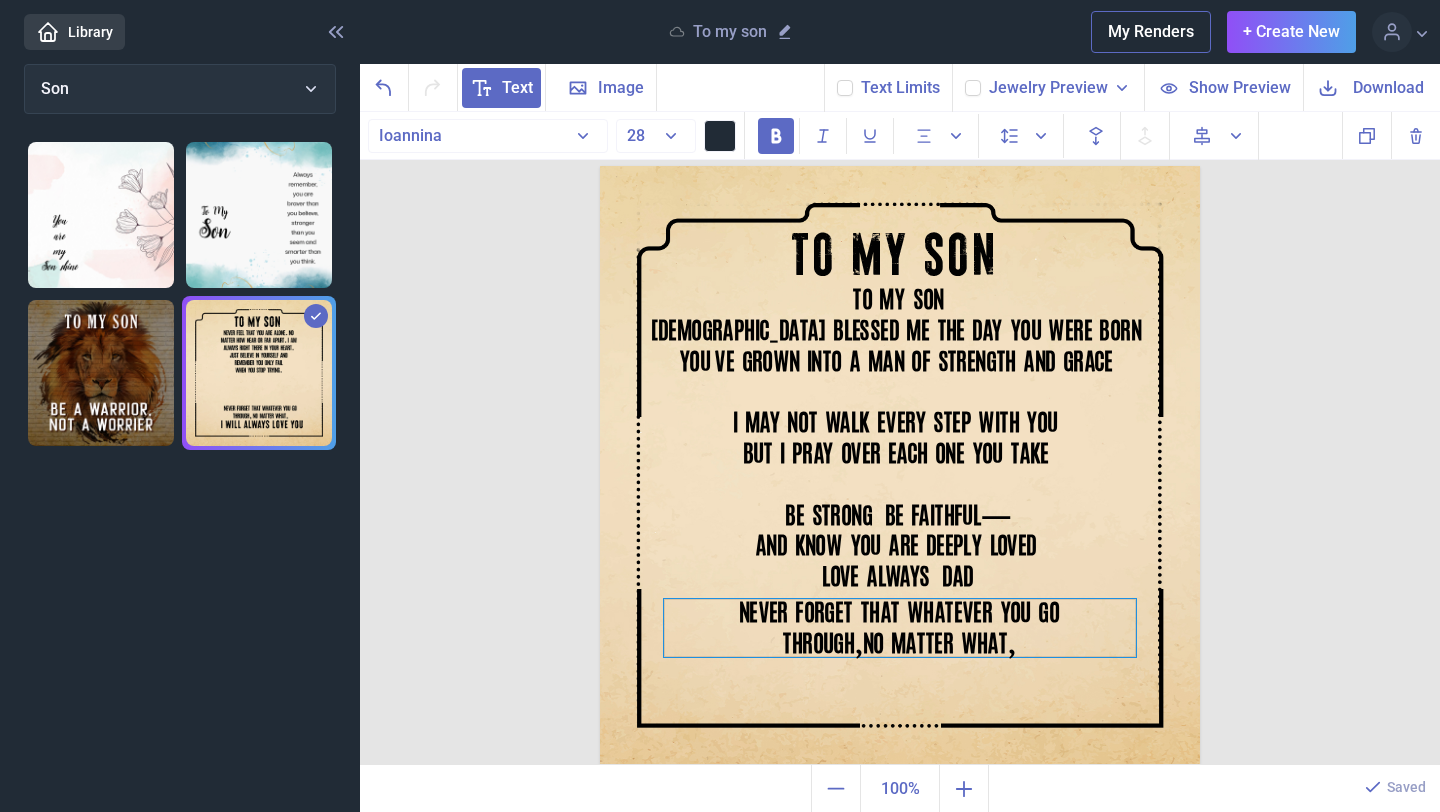 click on "NEVER FORGET THAT WHATEVER YOU GO THROUGH ,  NO MATTER WHAT ," at bounding box center [900, 628] 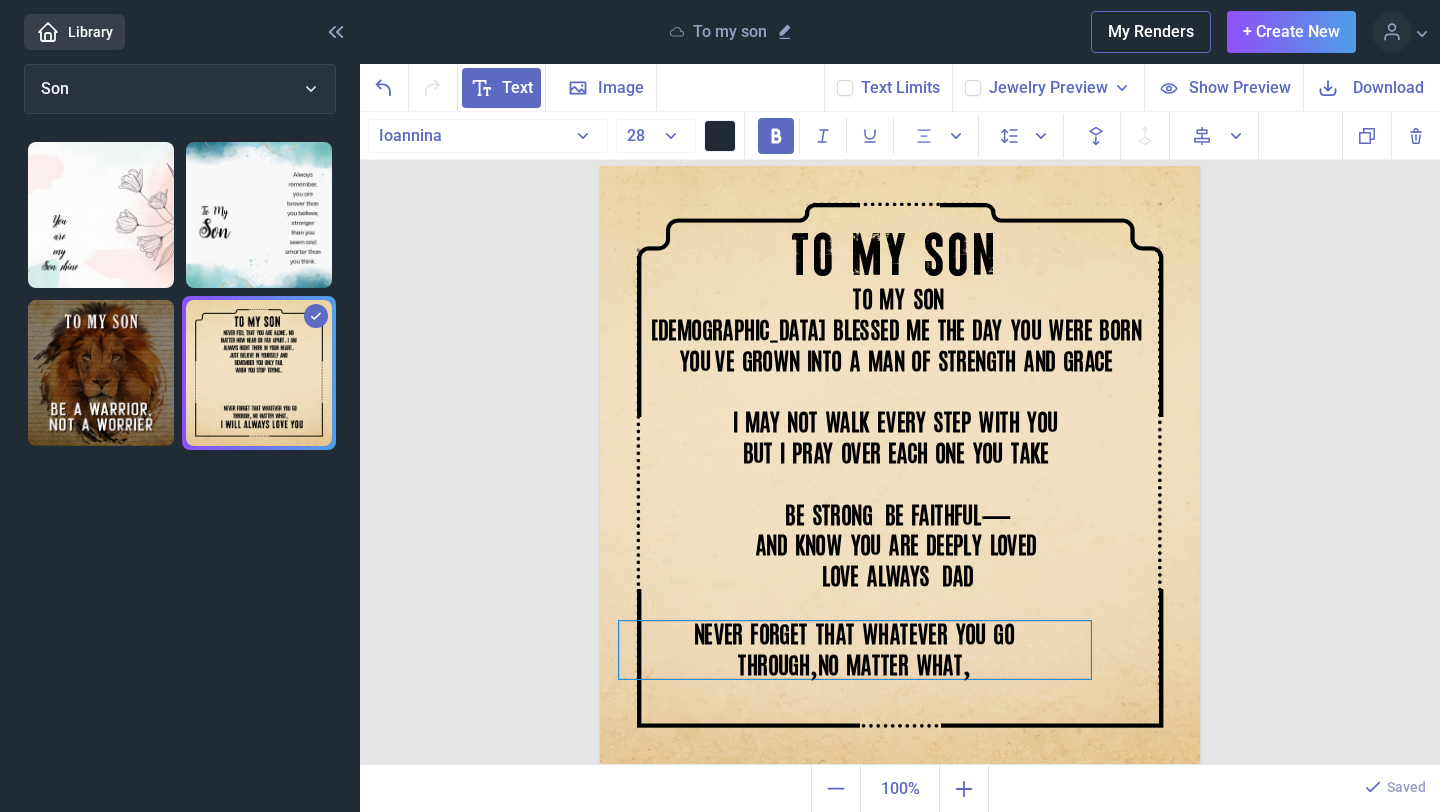 drag, startPoint x: 1028, startPoint y: 644, endPoint x: 985, endPoint y: 672, distance: 51.312767 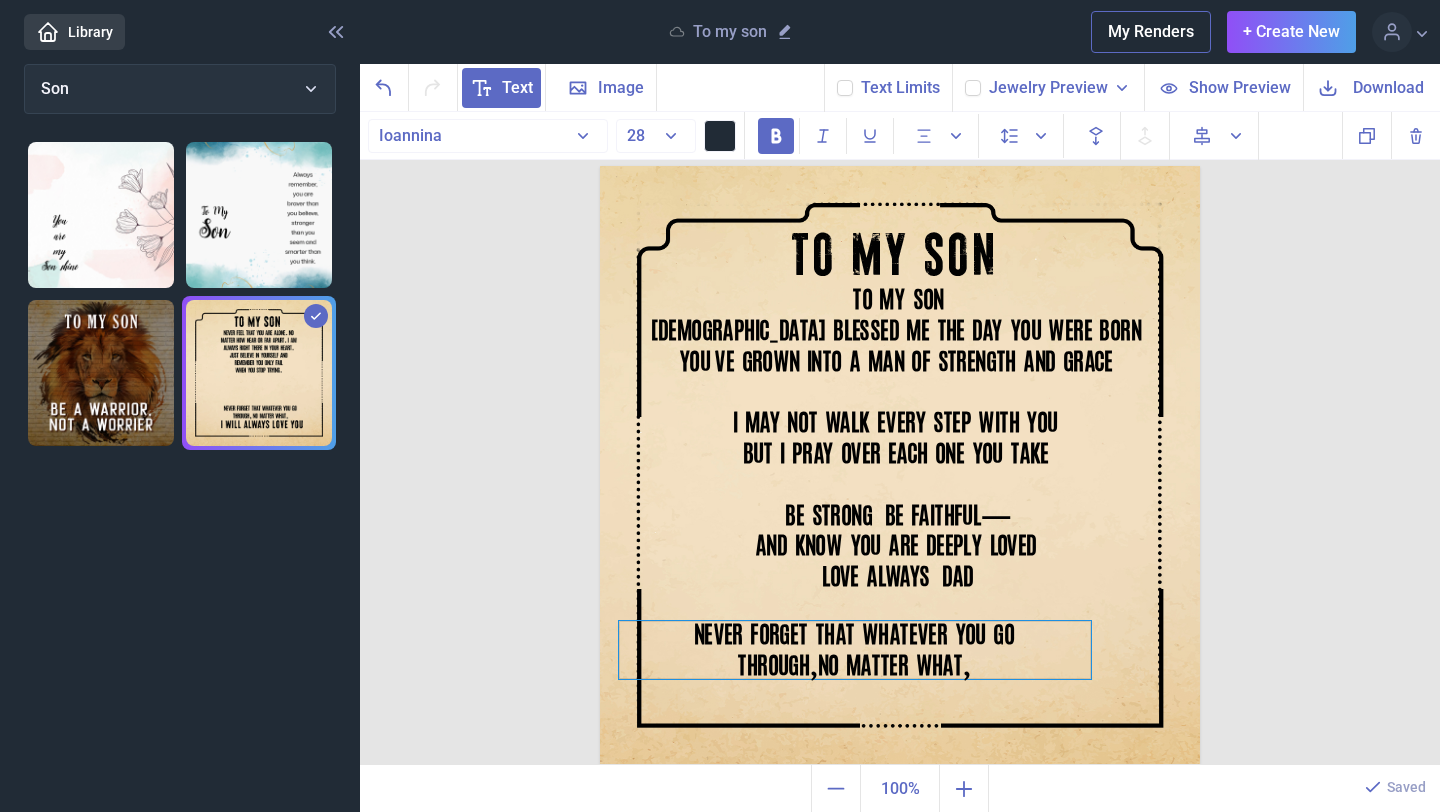 click on "NEVER FORGET THAT WHATEVER YOU GO THROUGH ,  NO MATTER WHAT ," at bounding box center (855, 650) 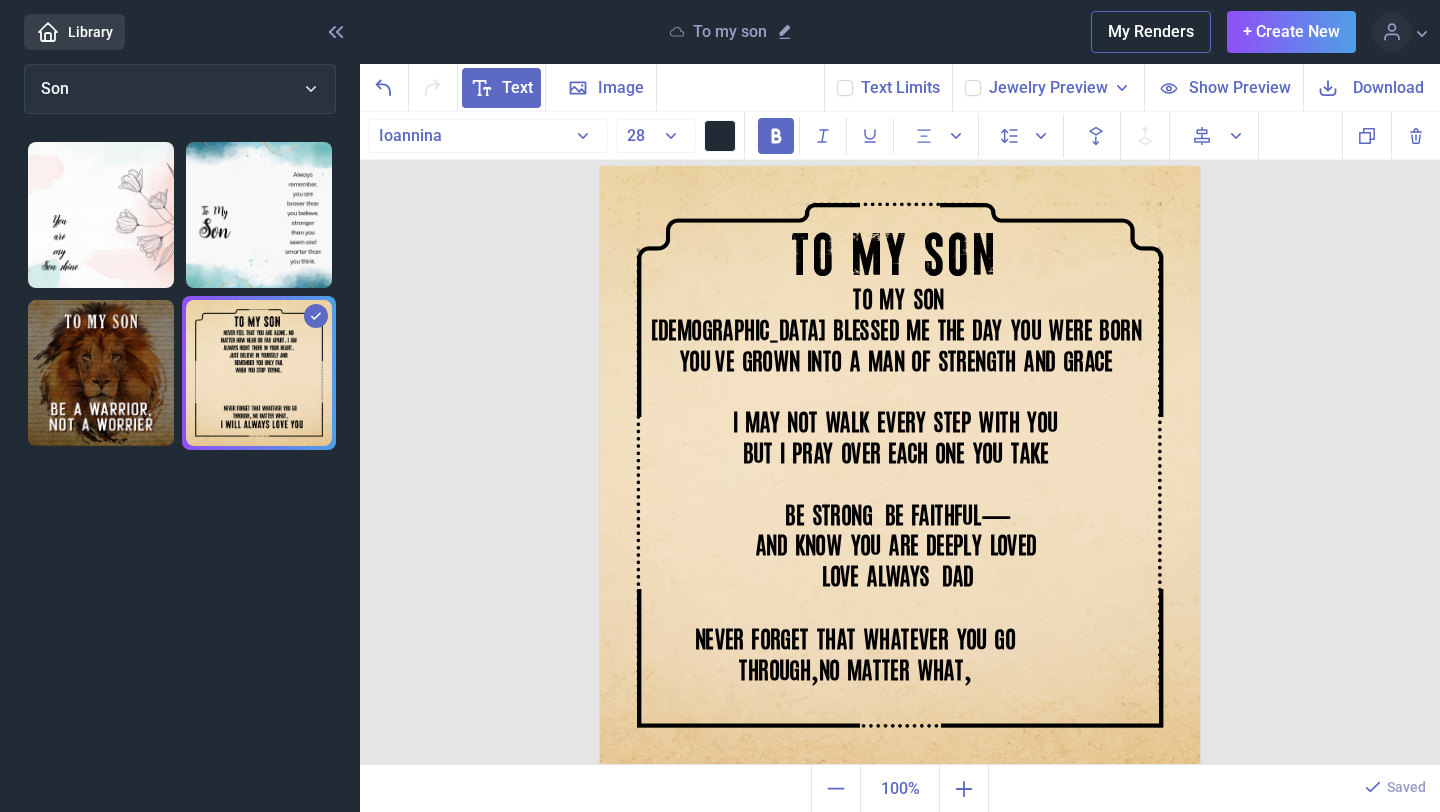 click 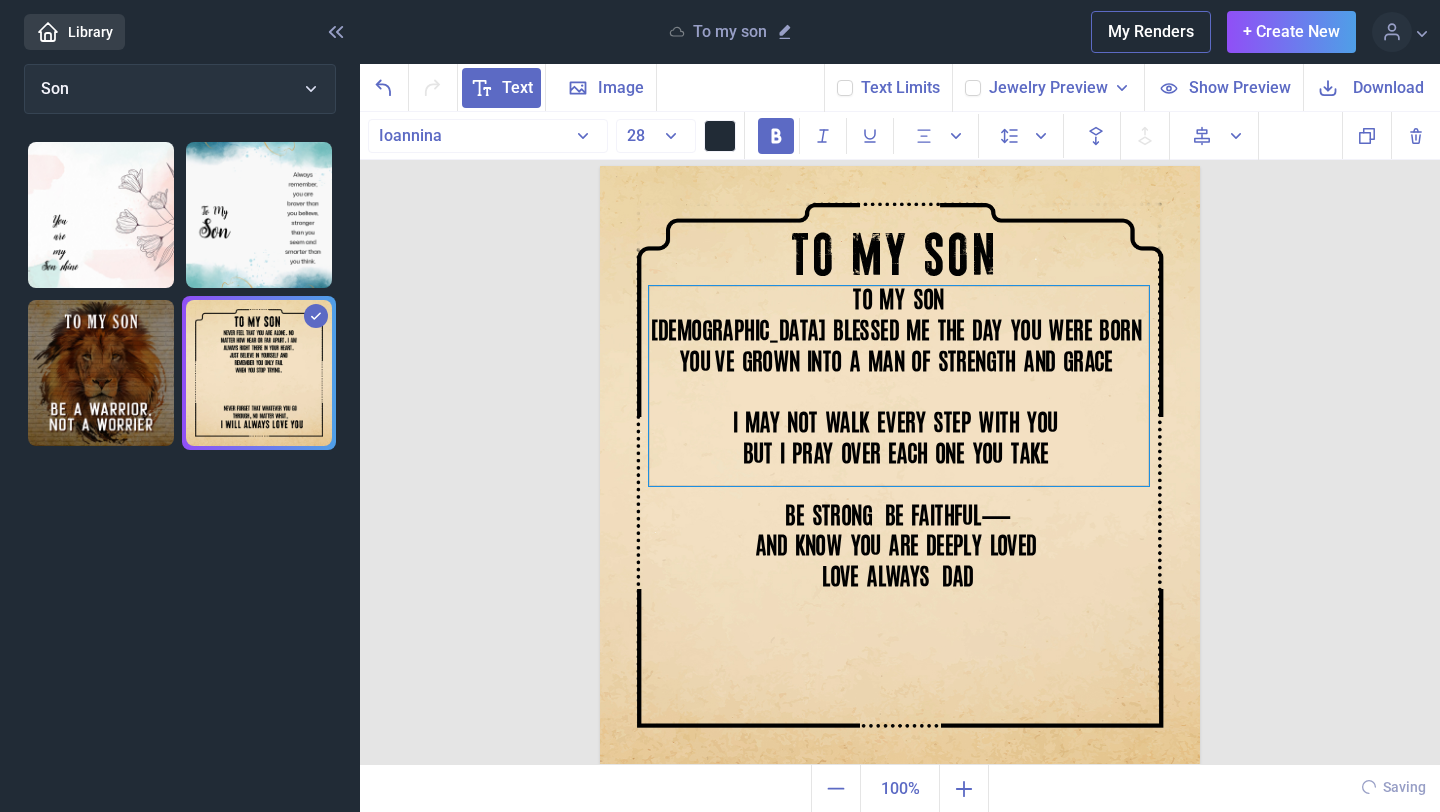 click on "Be strong, be faithful—" at bounding box center [899, 517] 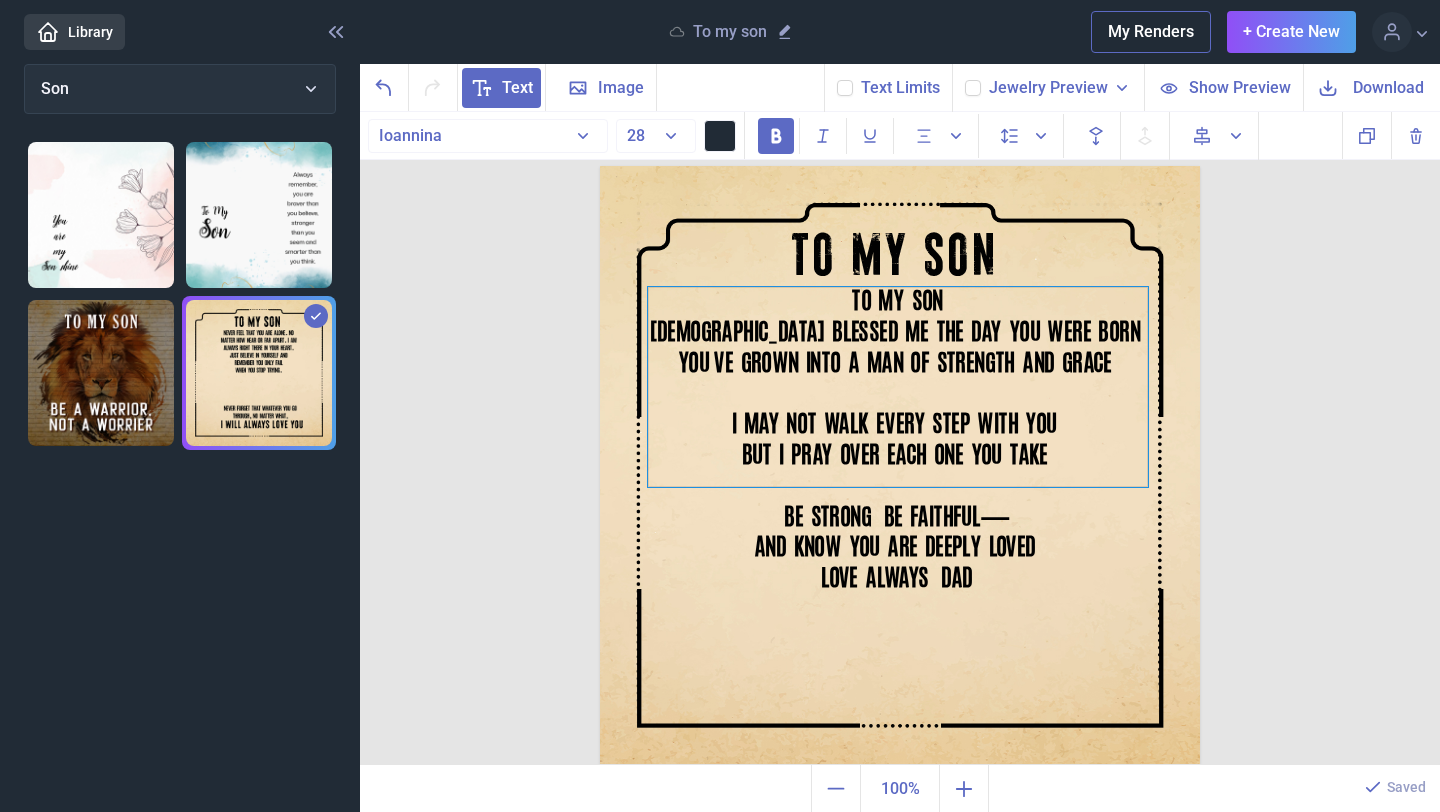 click on "Love always, Dad" at bounding box center [898, 579] 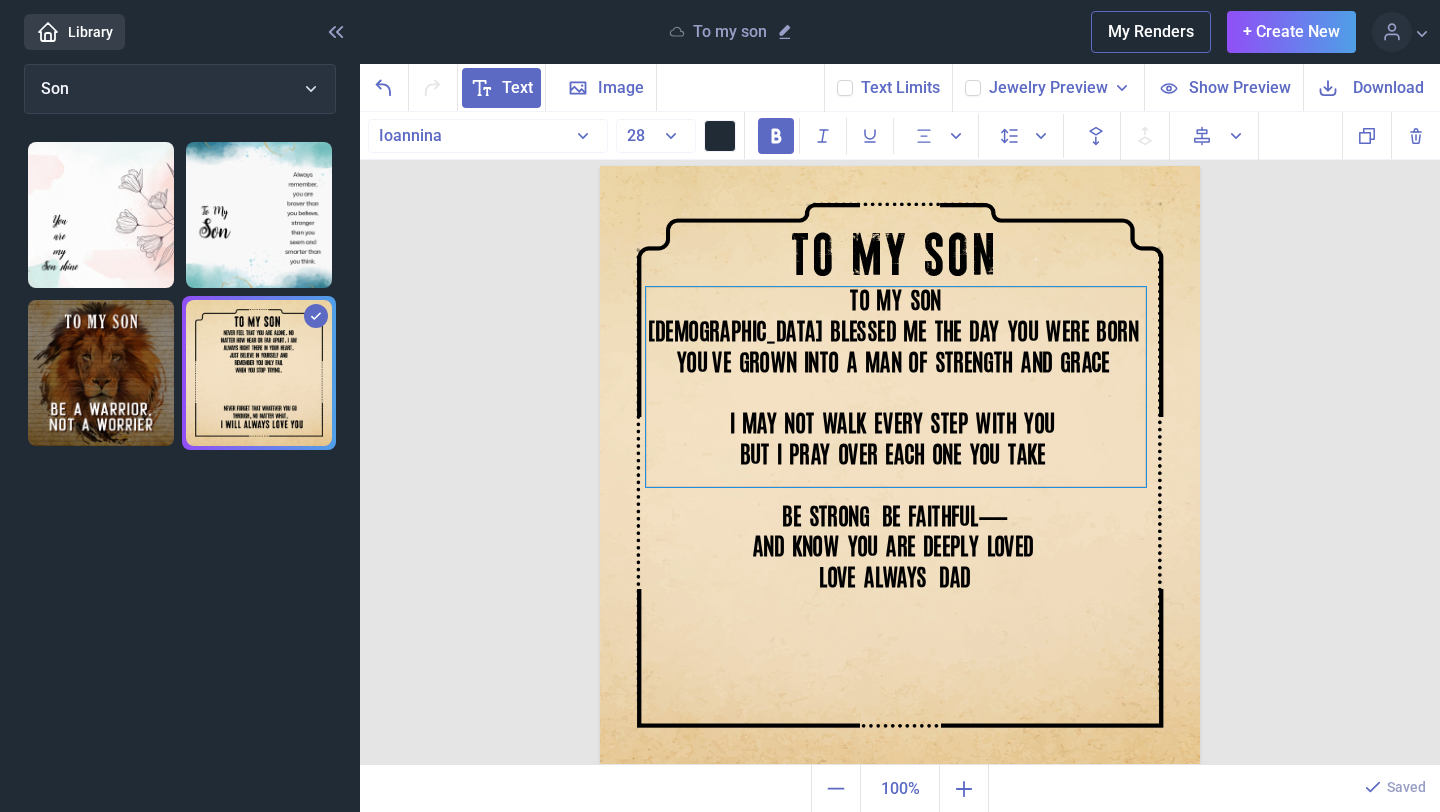 click on "Love always, Dad" at bounding box center [896, 579] 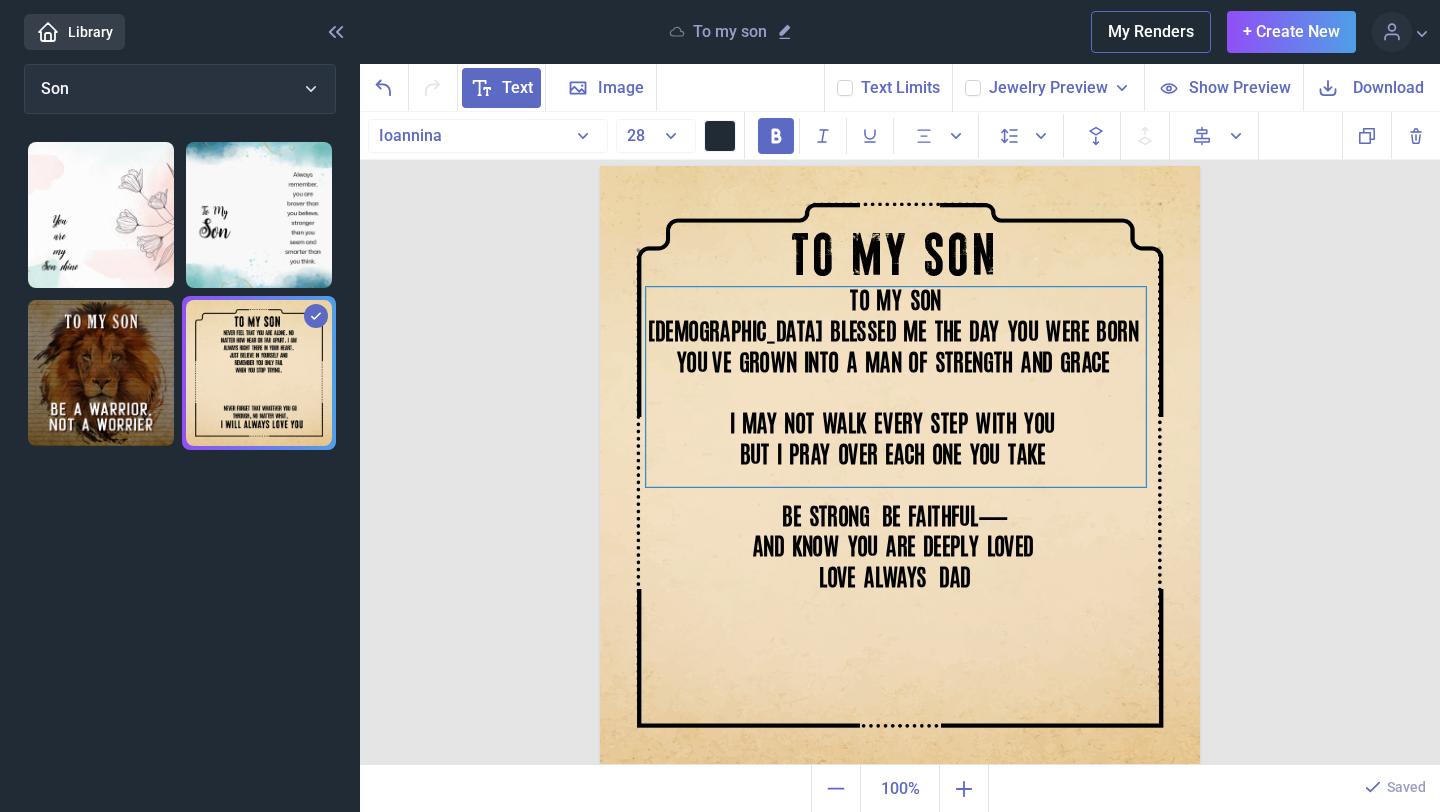 click on "Love always, Dad" at bounding box center (896, 579) 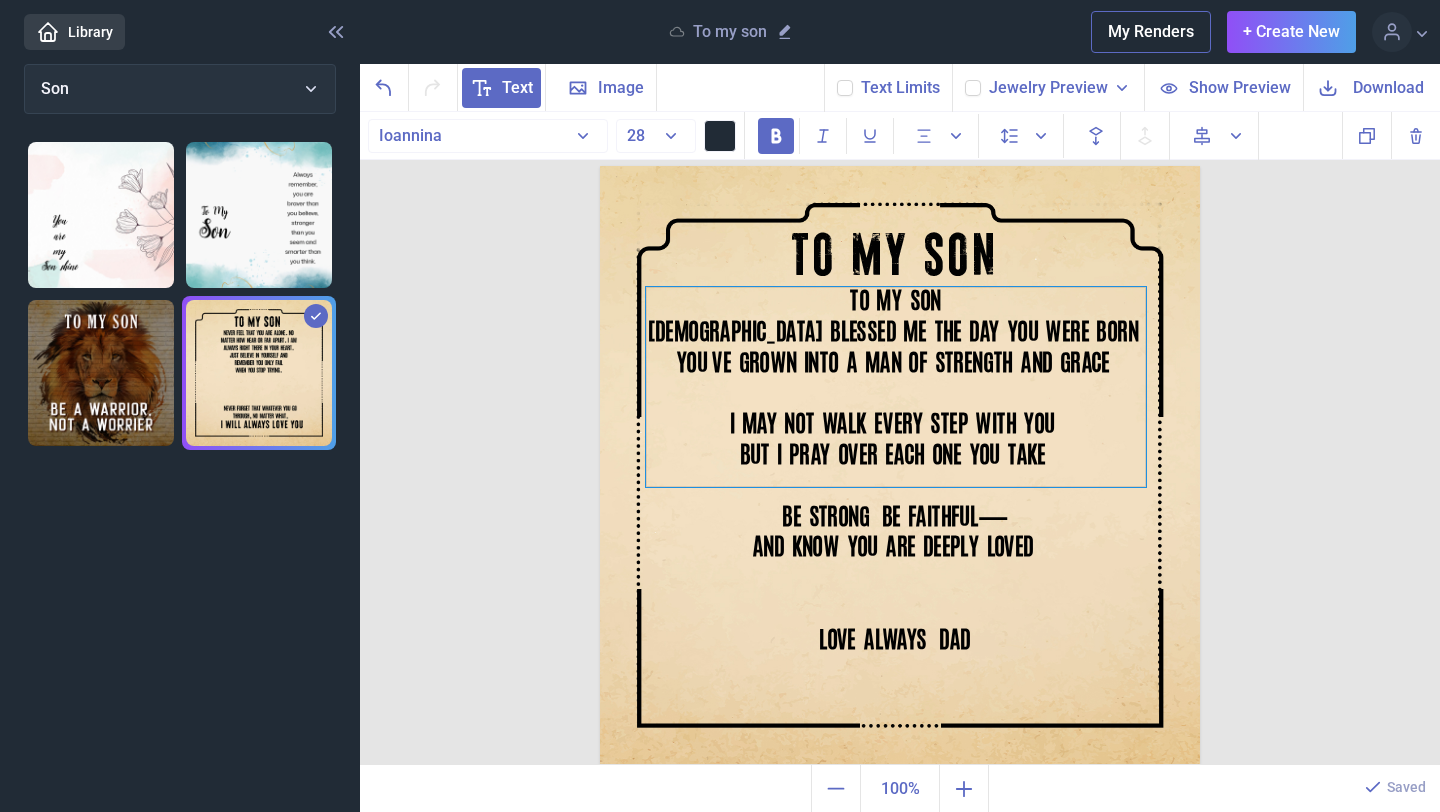 click on "but I pray over each one you take." at bounding box center [896, 456] 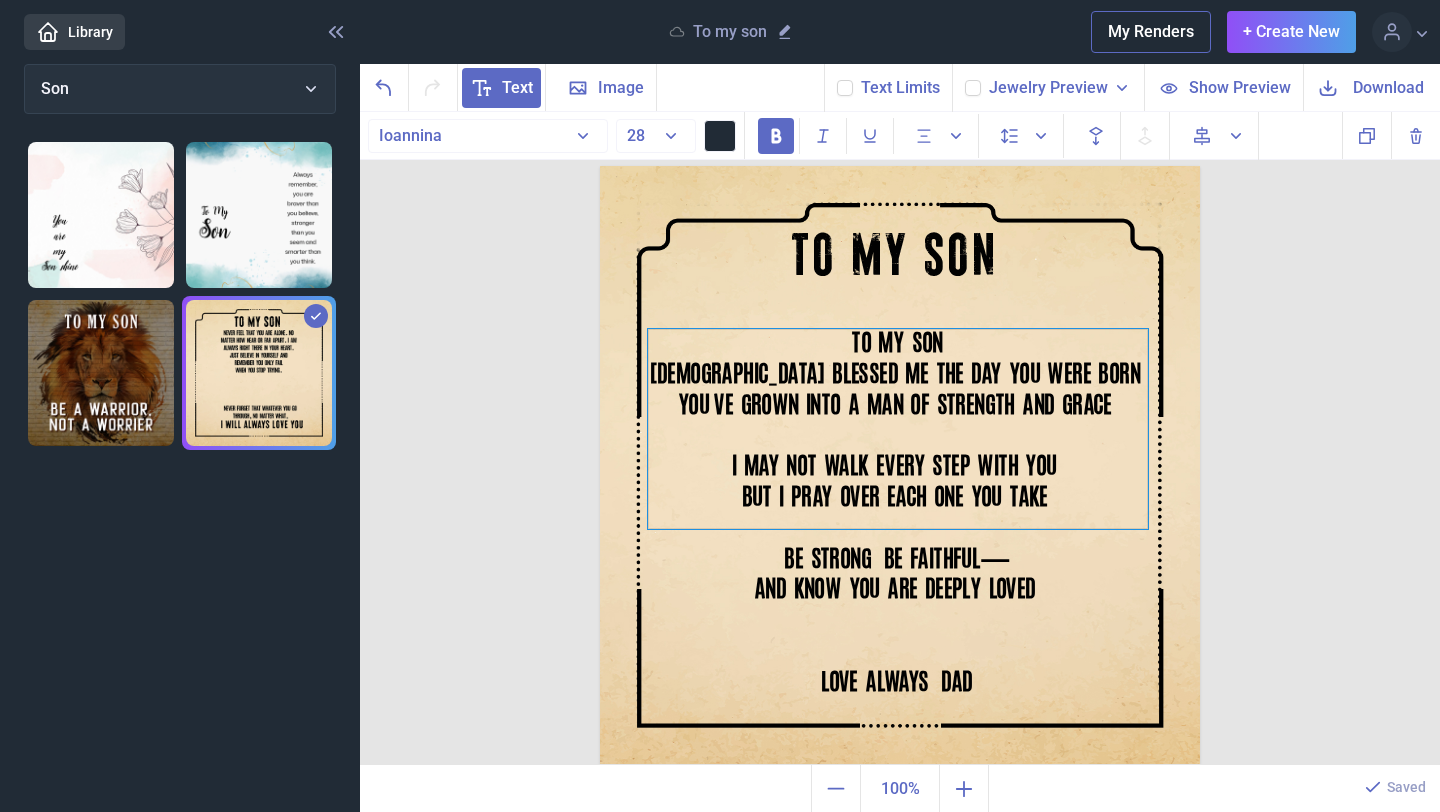drag, startPoint x: 941, startPoint y: 460, endPoint x: 945, endPoint y: 501, distance: 41.19466 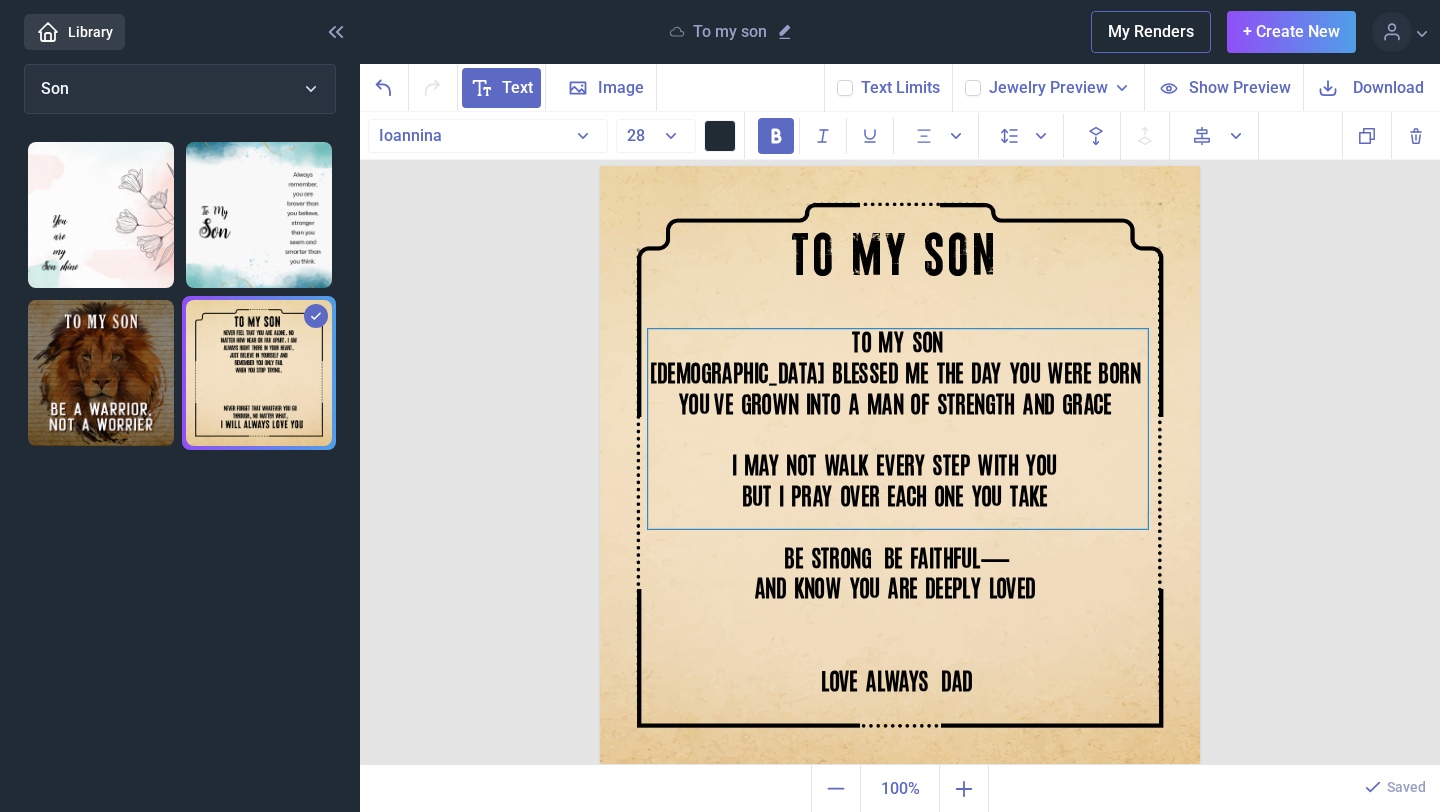click on "but I pray over each one you take." at bounding box center (898, 498) 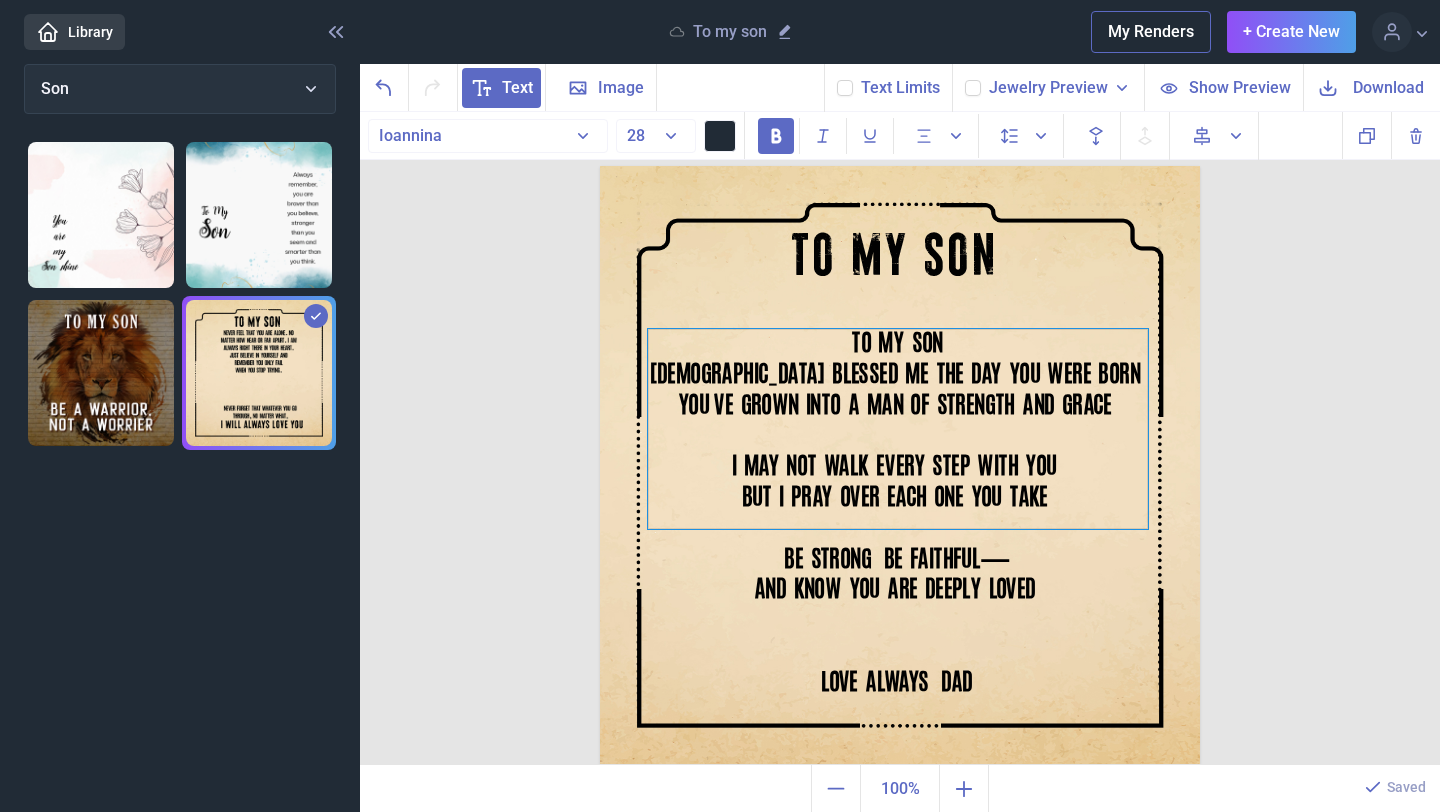 click on "To My Son [DEMOGRAPHIC_DATA] blessed me the day you were born. You’ve grown into a man of strength and grace. I may not walk every step with you, but I pray over each one you take. Be strong, be faithful— and know you are deeply loved. Love always, Dad" at bounding box center (898, 429) 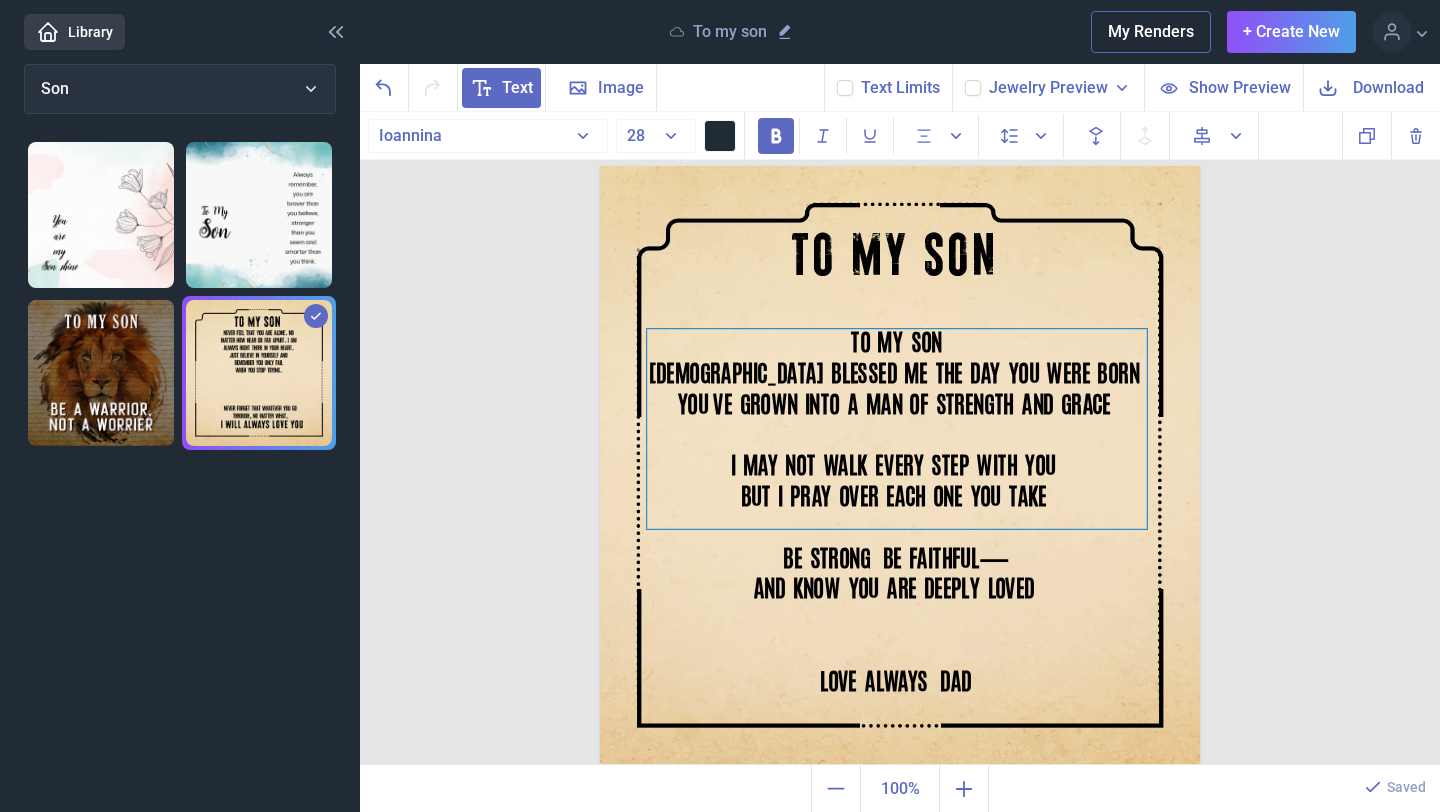 click on "To My Son [DEMOGRAPHIC_DATA] blessed me the day you were born. You’ve grown into a man of strength and grace. I may not walk every step with you, but I pray over each one you take. Be strong, be faithful— and know you are deeply loved. Love always, Dad" at bounding box center [897, 429] 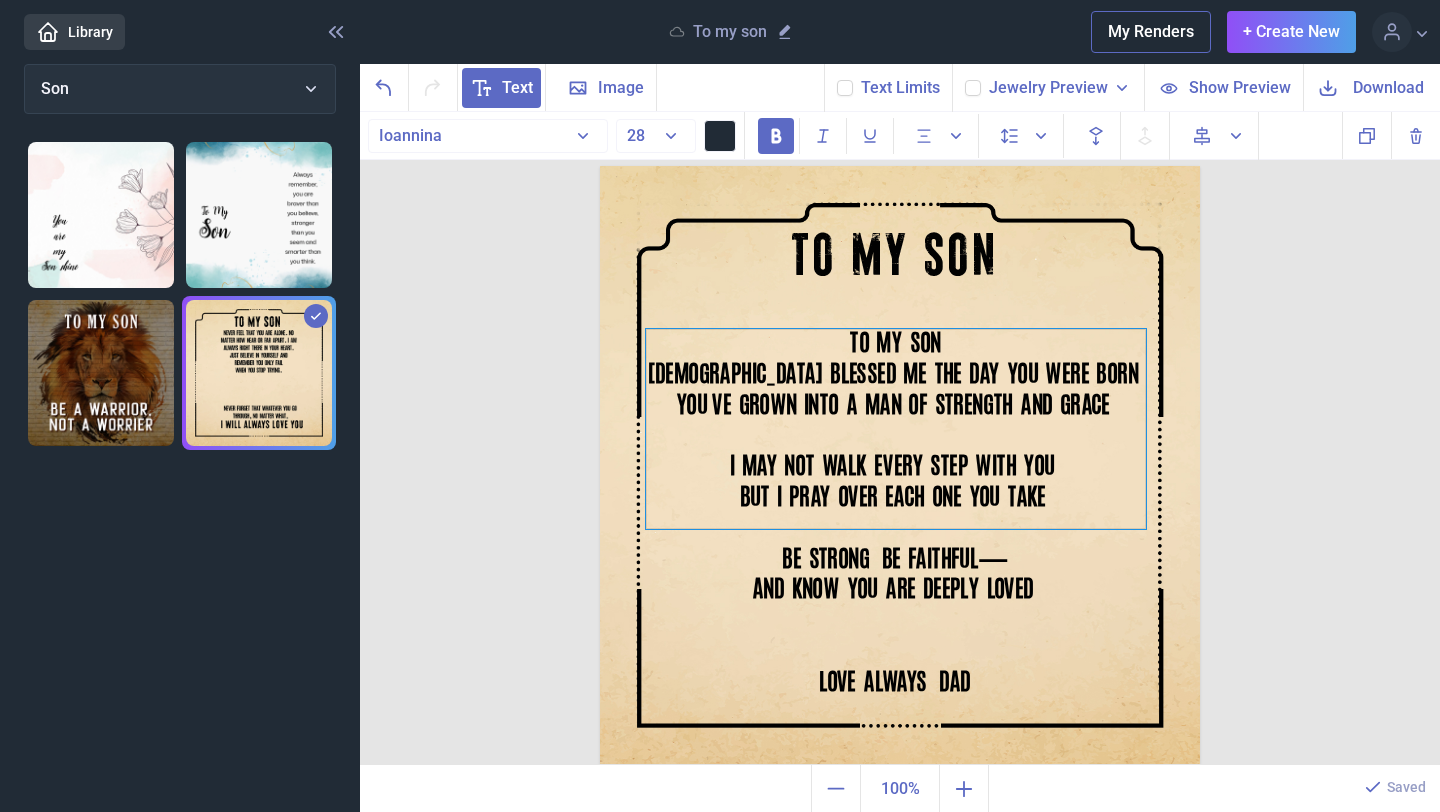 click on "To My Son [DEMOGRAPHIC_DATA] blessed me the day you were born. You’ve grown into a man of strength and grace. I may not walk every step with you, but I pray over each one you take. Be strong, be faithful— and know you are deeply loved. Love always, Dad" at bounding box center [896, 429] 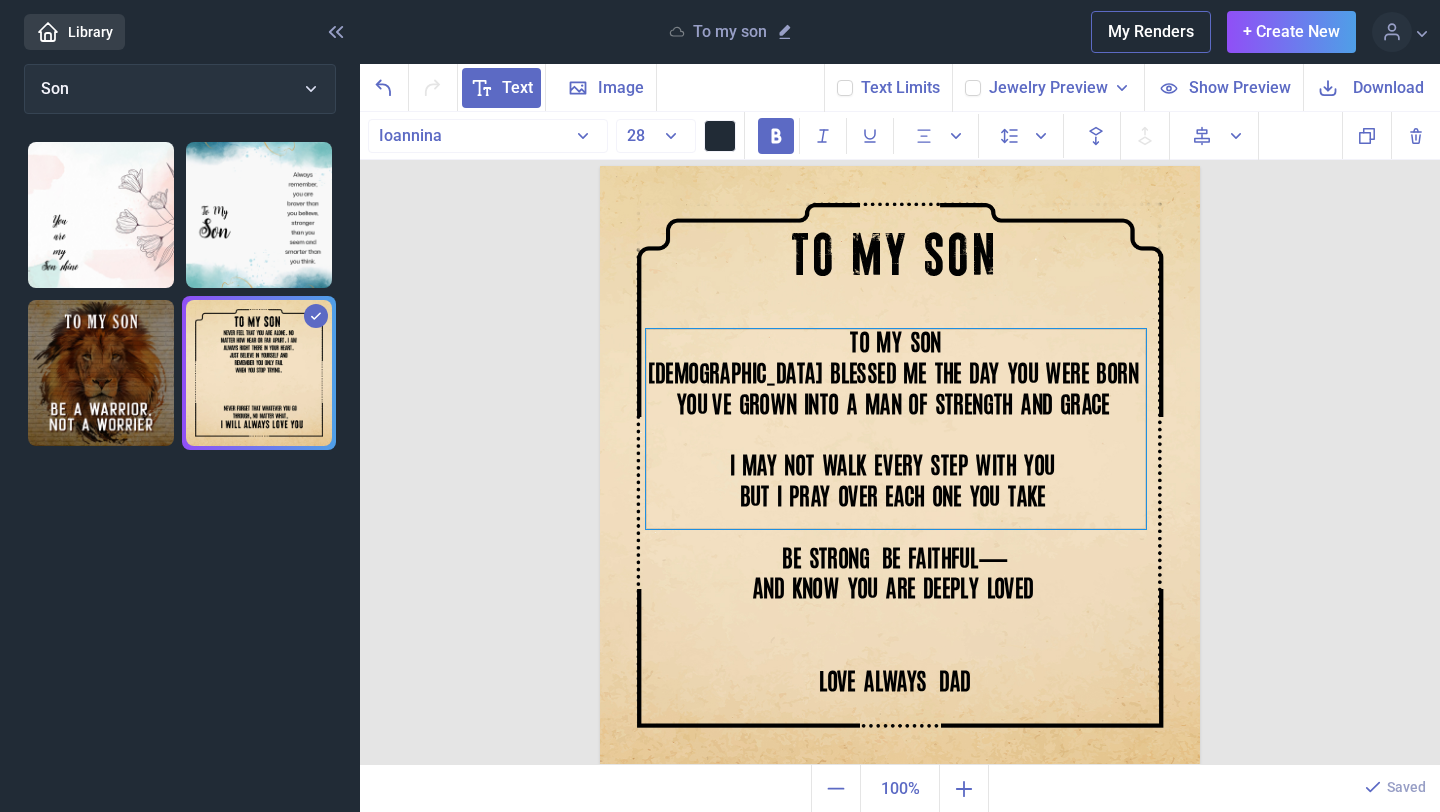 click on "To My Son [DEMOGRAPHIC_DATA] blessed me the day you were born. You’ve grown into a man of strength and grace. I may not walk every step with you, but I pray over each one you take. Be strong, be faithful— and know you are deeply loved. Love always, Dad" at bounding box center [896, 429] 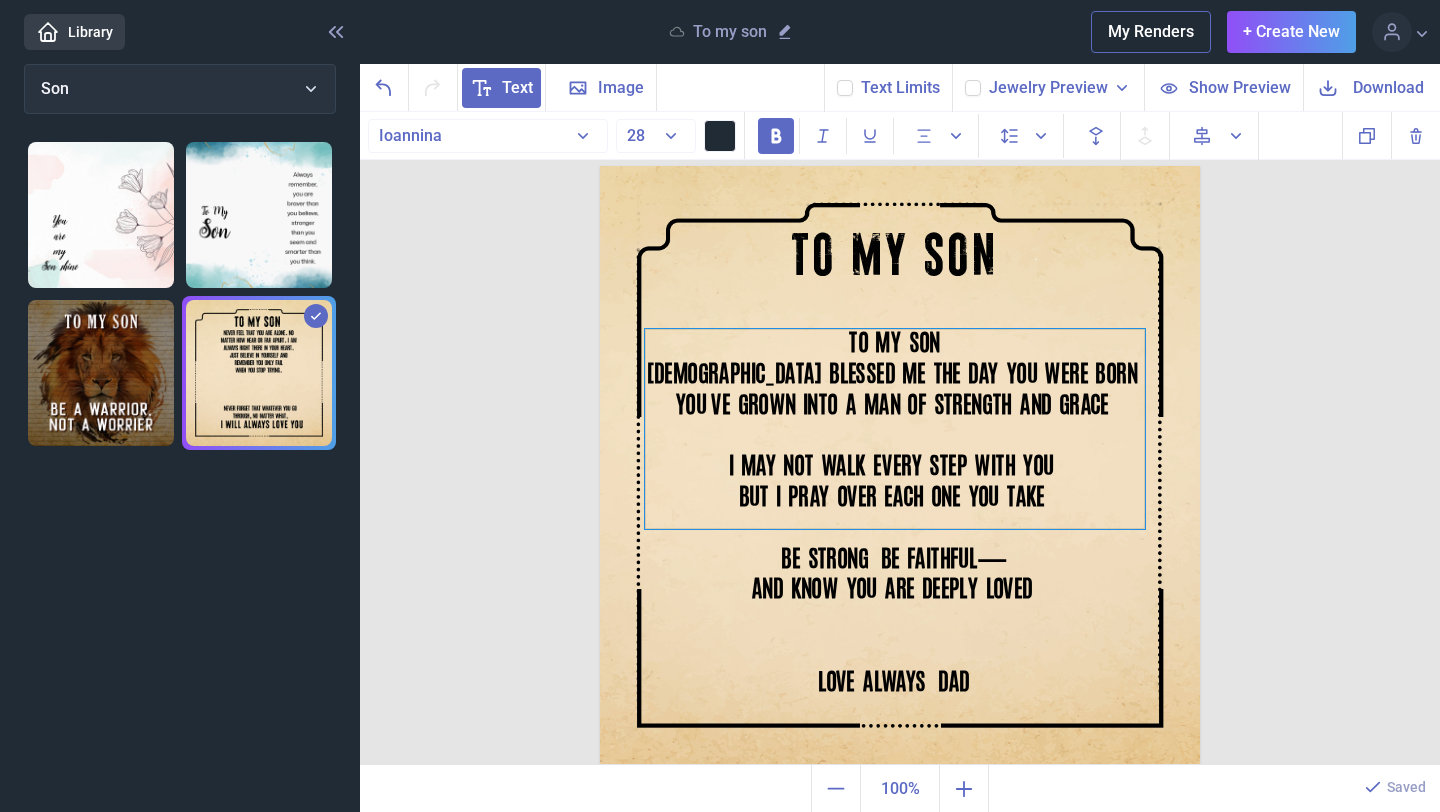 click on "To My Son [DEMOGRAPHIC_DATA] blessed me the day you were born. You’ve grown into a man of strength and grace. I may not walk every step with you, but I pray over each one you take. Be strong, be faithful— and know you are deeply loved. Love always, Dad" at bounding box center (895, 429) 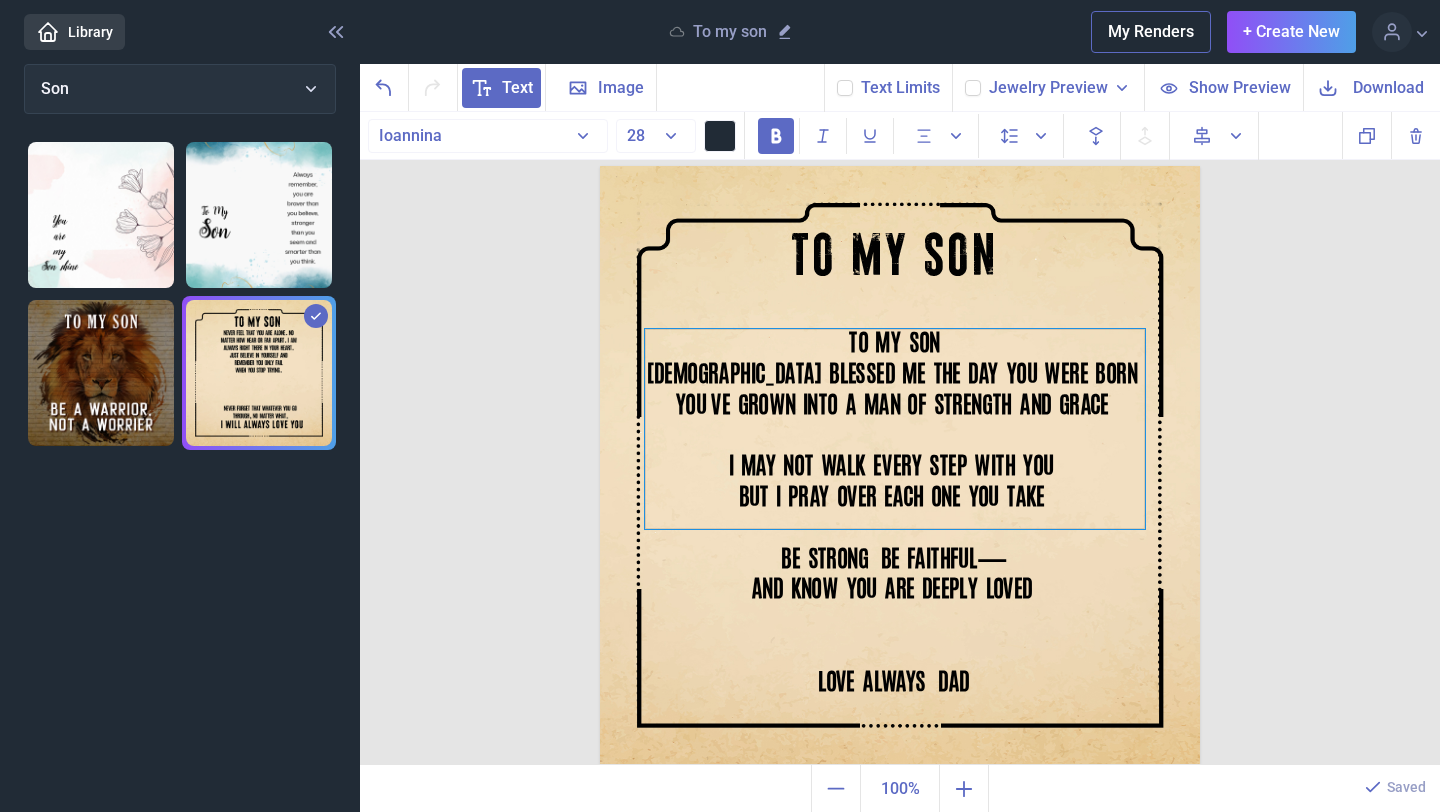 click on "To My Son [DEMOGRAPHIC_DATA] blessed me the day you were born. You’ve grown into a man of strength and grace. I may not walk every step with you, but I pray over each one you take. Be strong, be faithful— and know you are deeply loved. Love always, Dad" at bounding box center (895, 429) 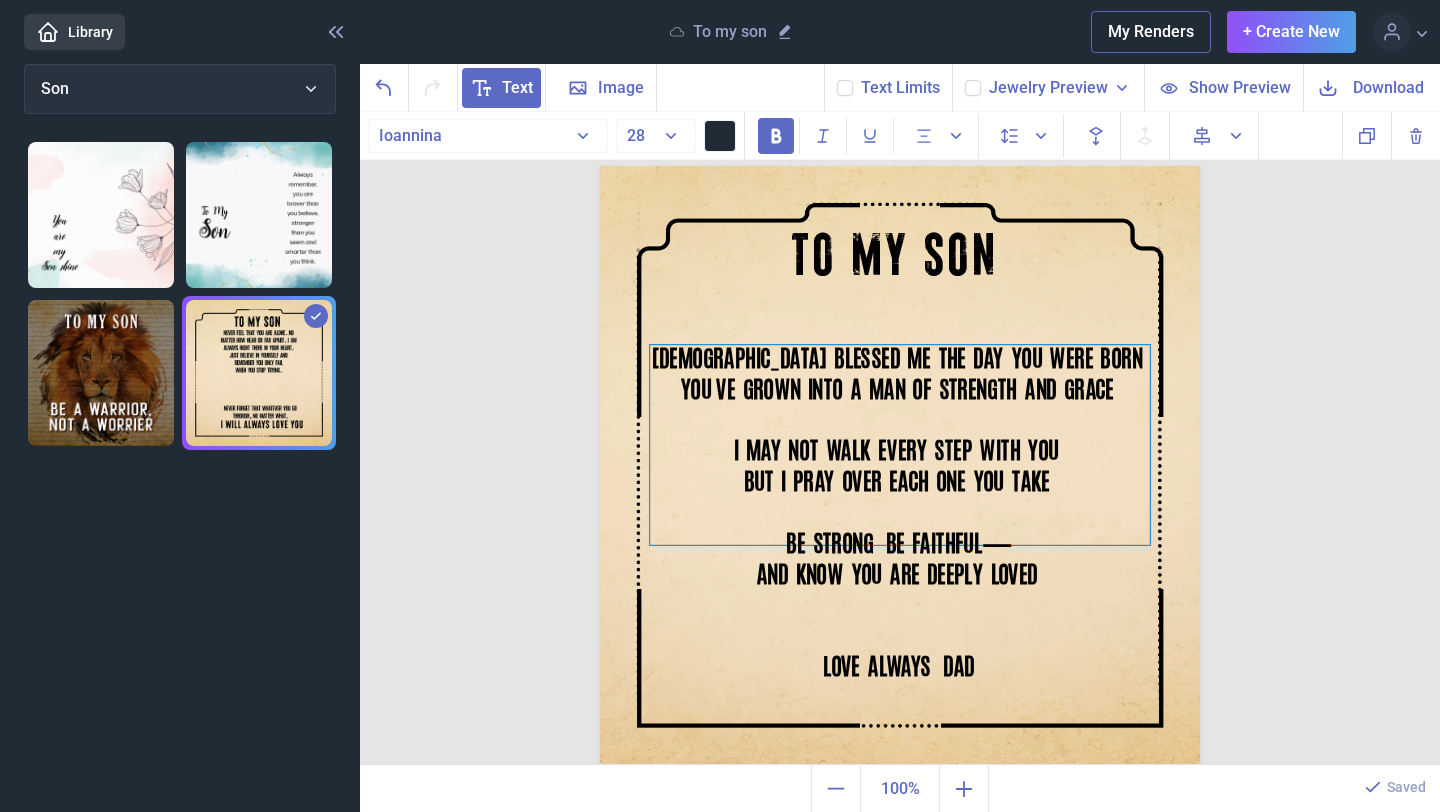 drag, startPoint x: 1061, startPoint y: 394, endPoint x: 1066, endPoint y: 410, distance: 16.763054 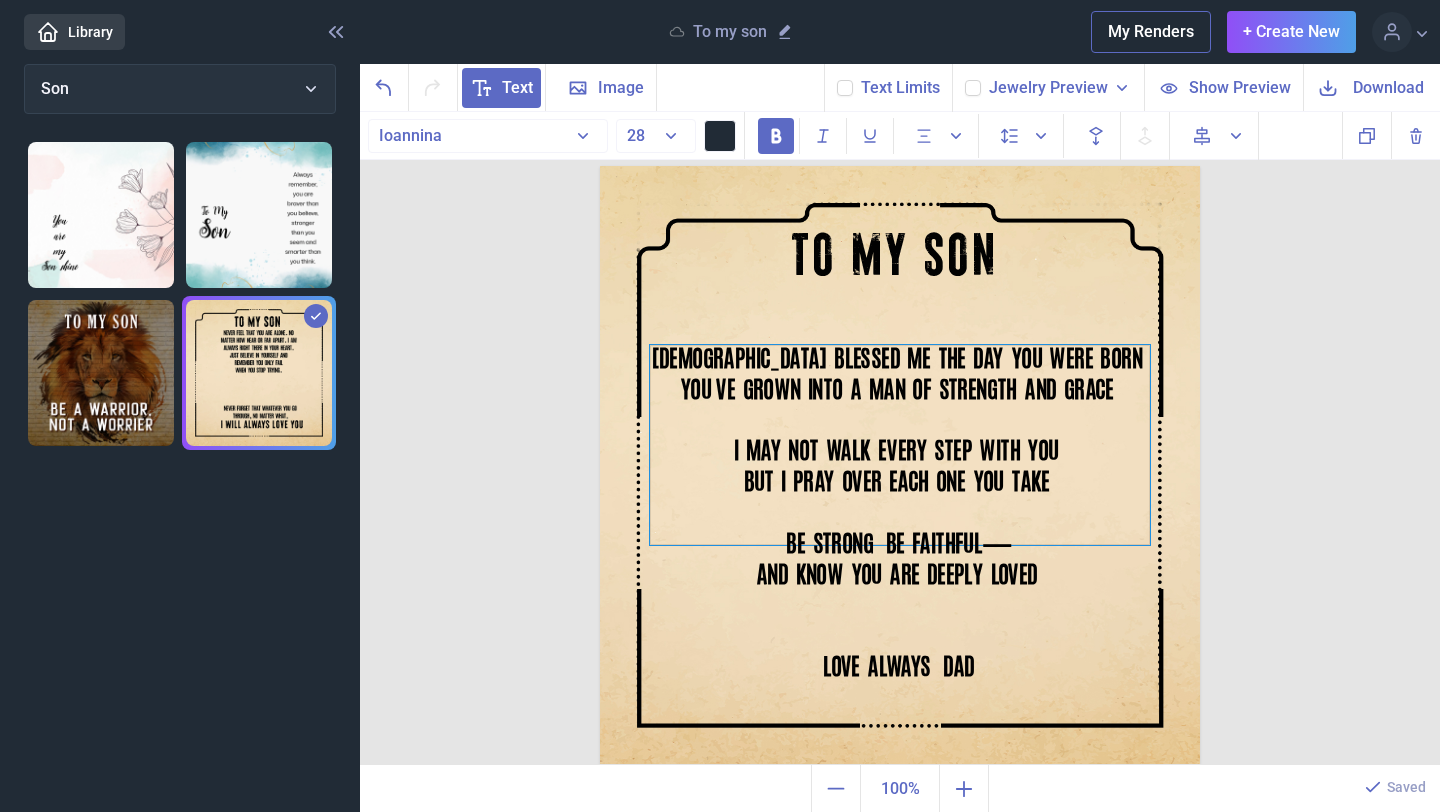 click at bounding box center (900, 422) 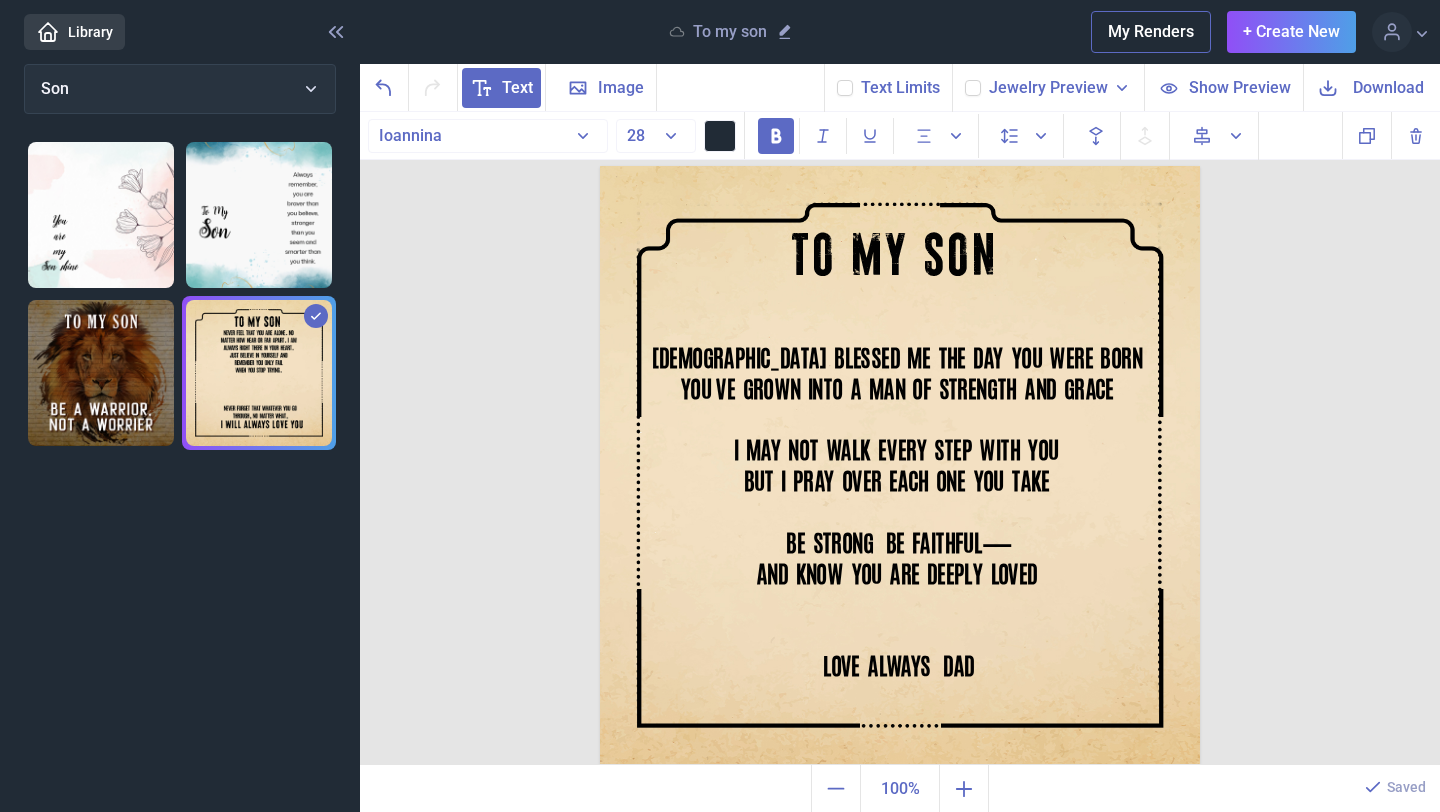 click on "TO MY SON       [DEMOGRAPHIC_DATA] blessed me the day you were born. You’ve grown into a man of strength and grace. I may not walk every step with you, but I pray over each one you take. Be strong, be faithful— and know you are deeply loved. Love always, Dad           Duplicate     Delete       Backwards   >   Forward" at bounding box center [900, 439] 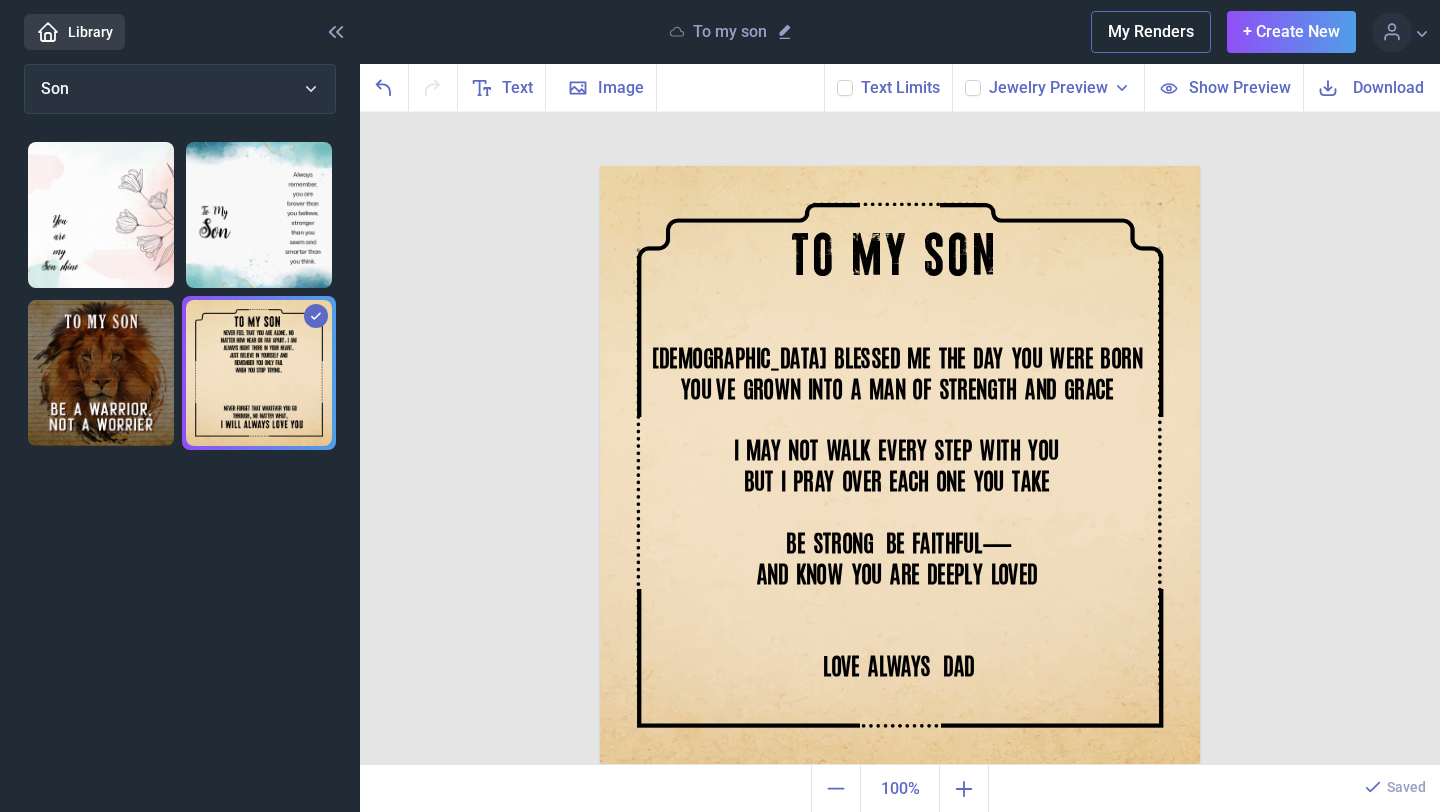 scroll, scrollTop: 0, scrollLeft: 0, axis: both 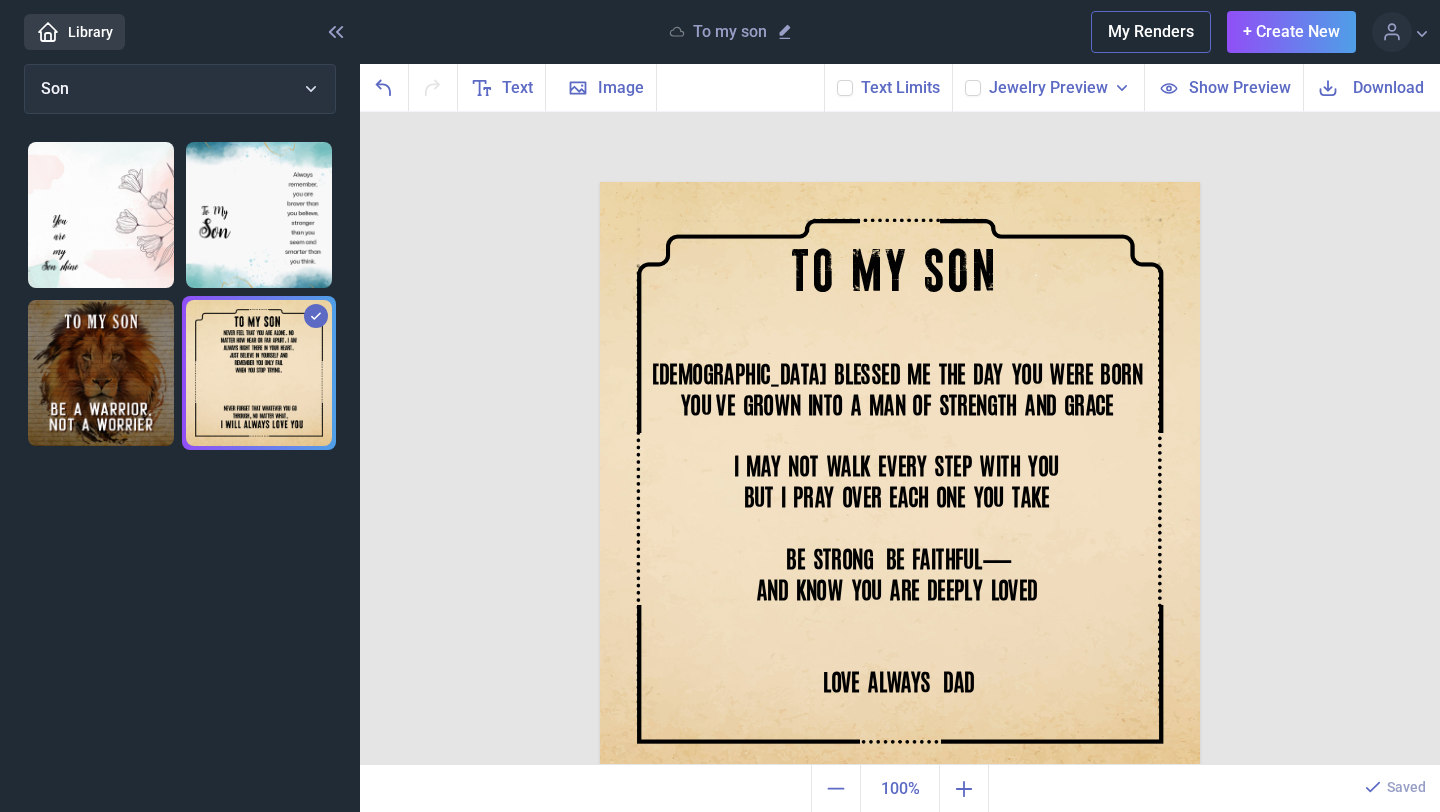 click on "Download" at bounding box center [1388, 87] 